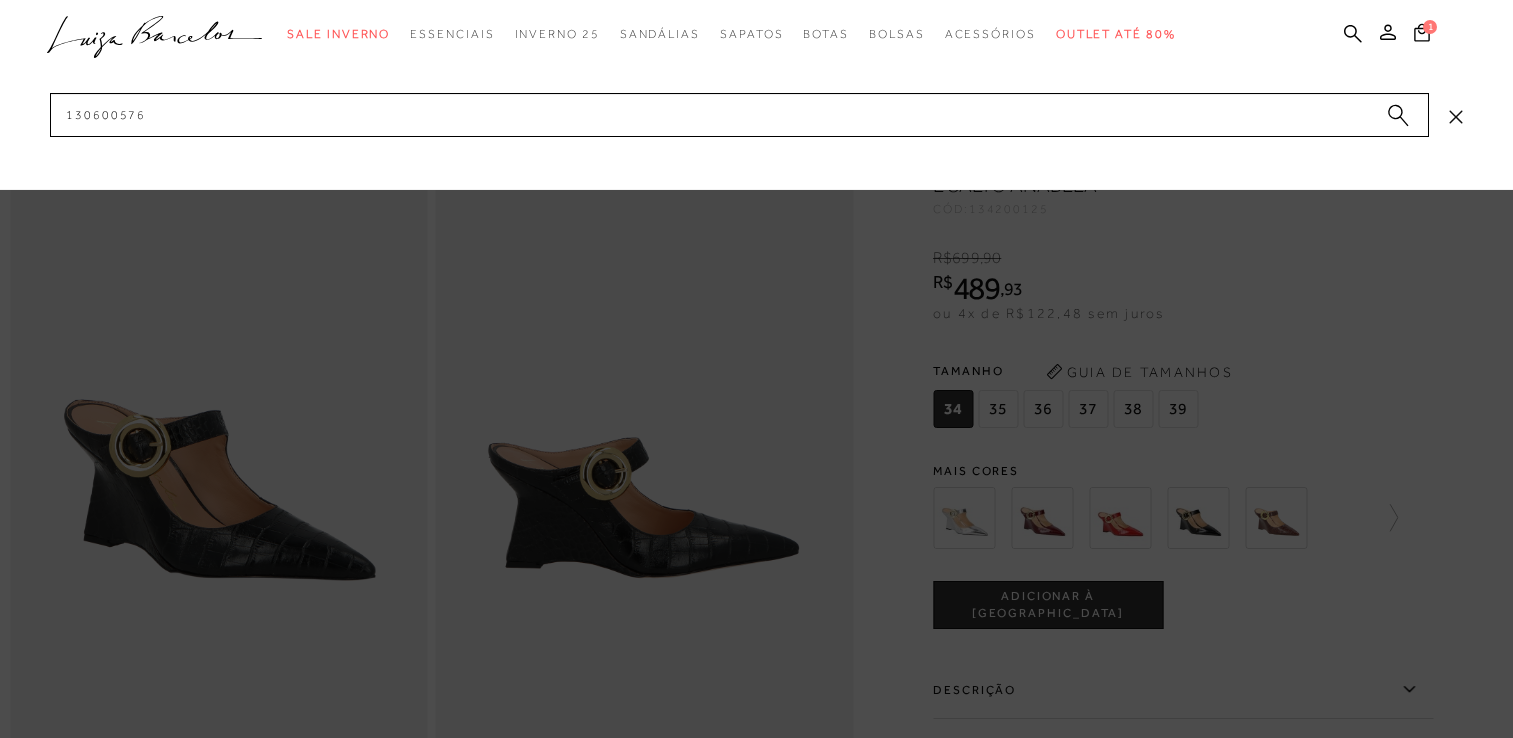 scroll, scrollTop: 0, scrollLeft: 0, axis: both 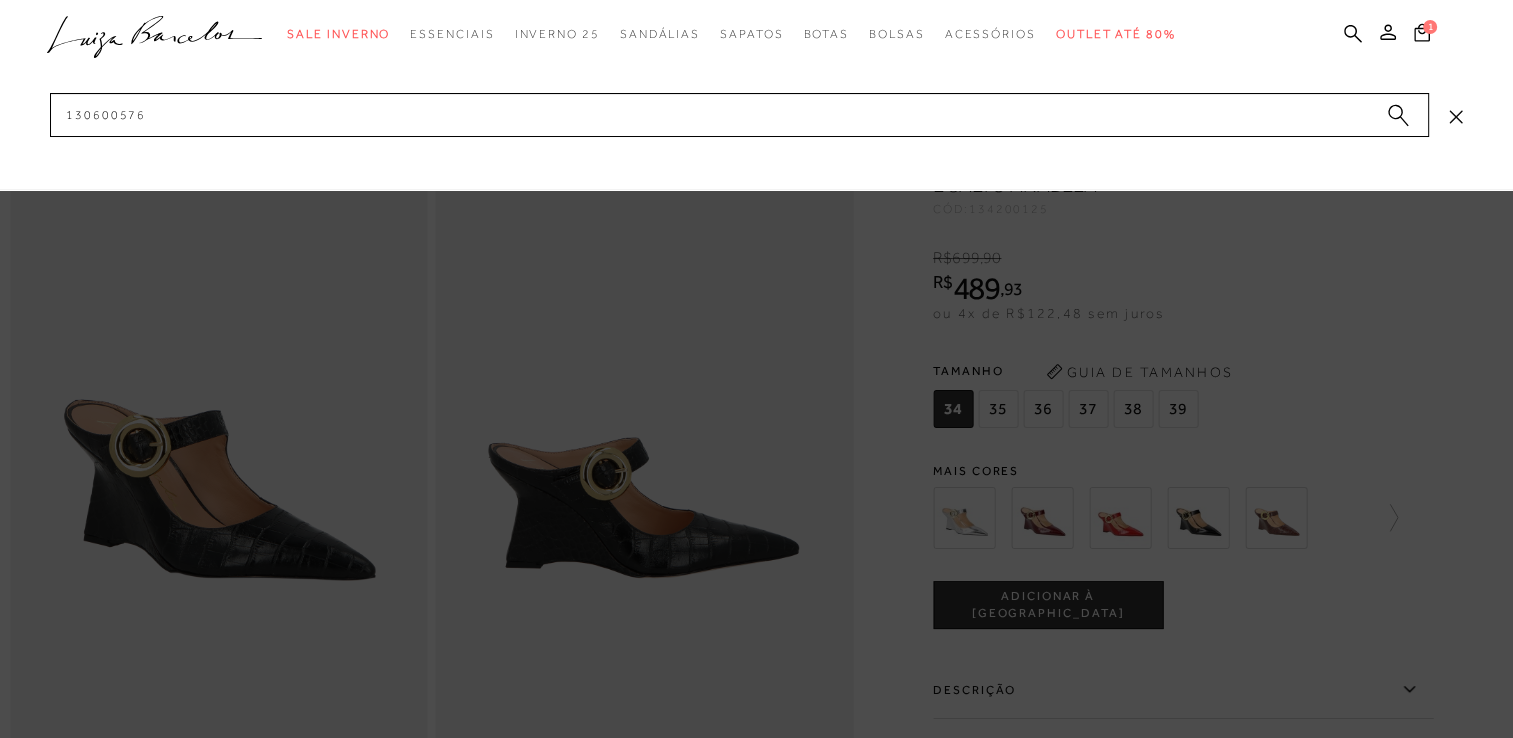 click on "130600576" at bounding box center (739, 115) 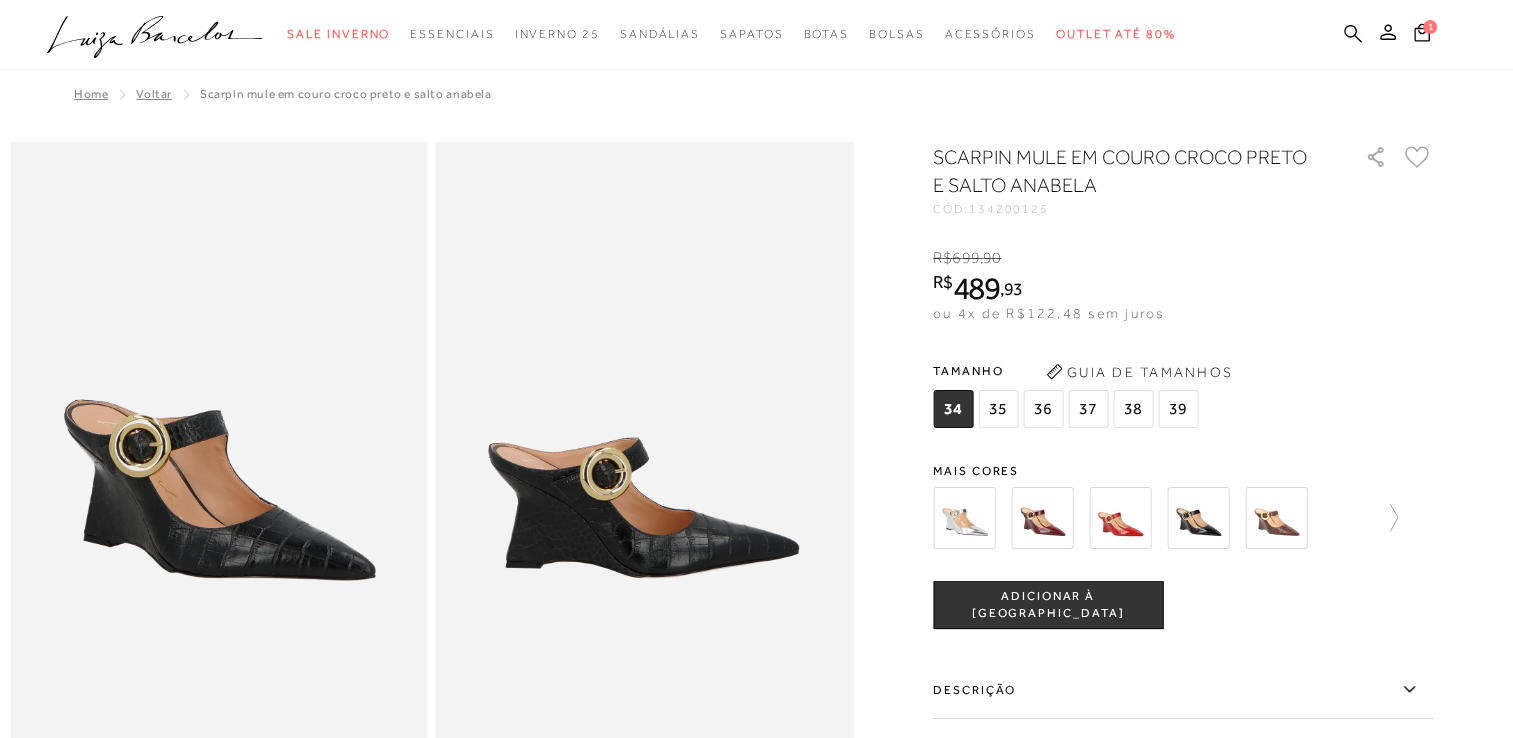 click 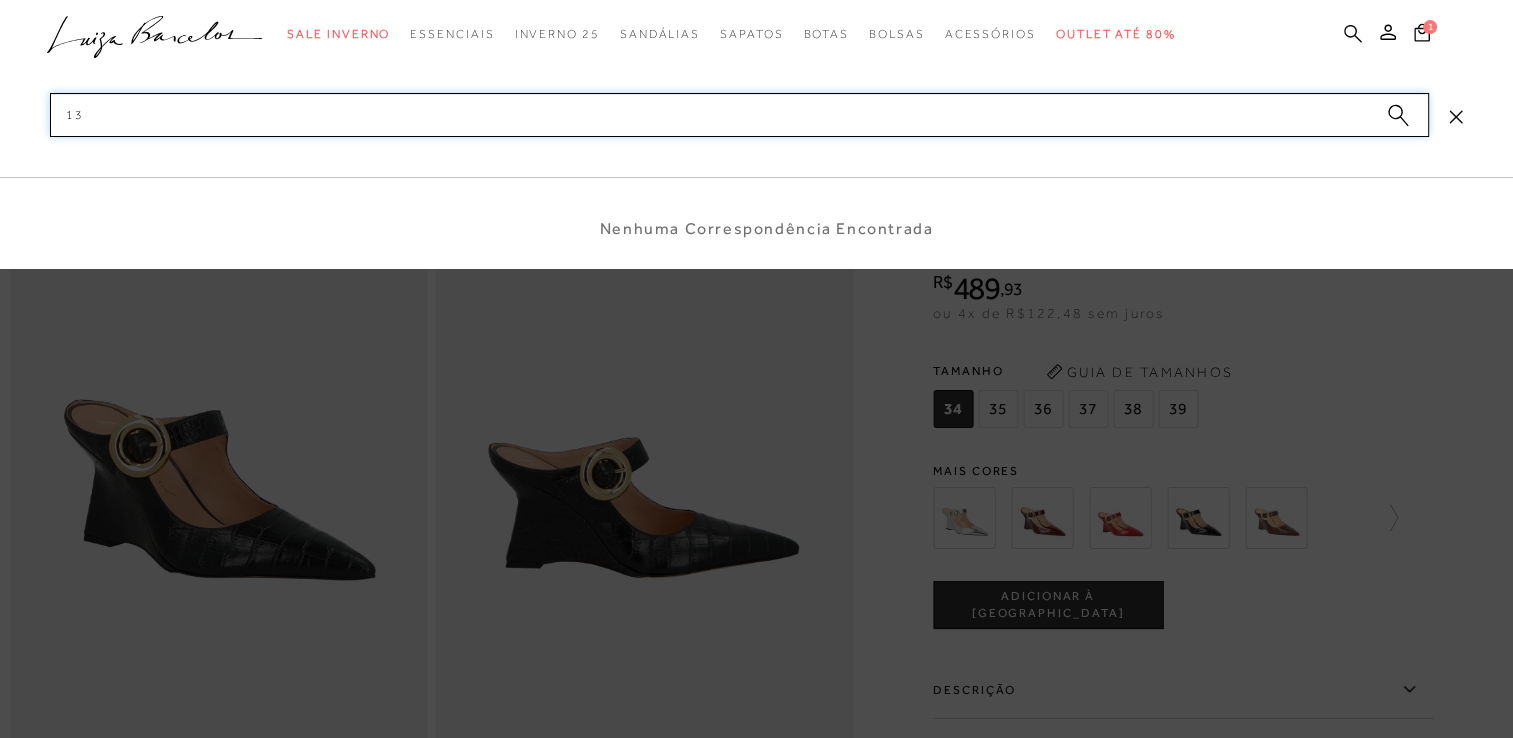 type on "1" 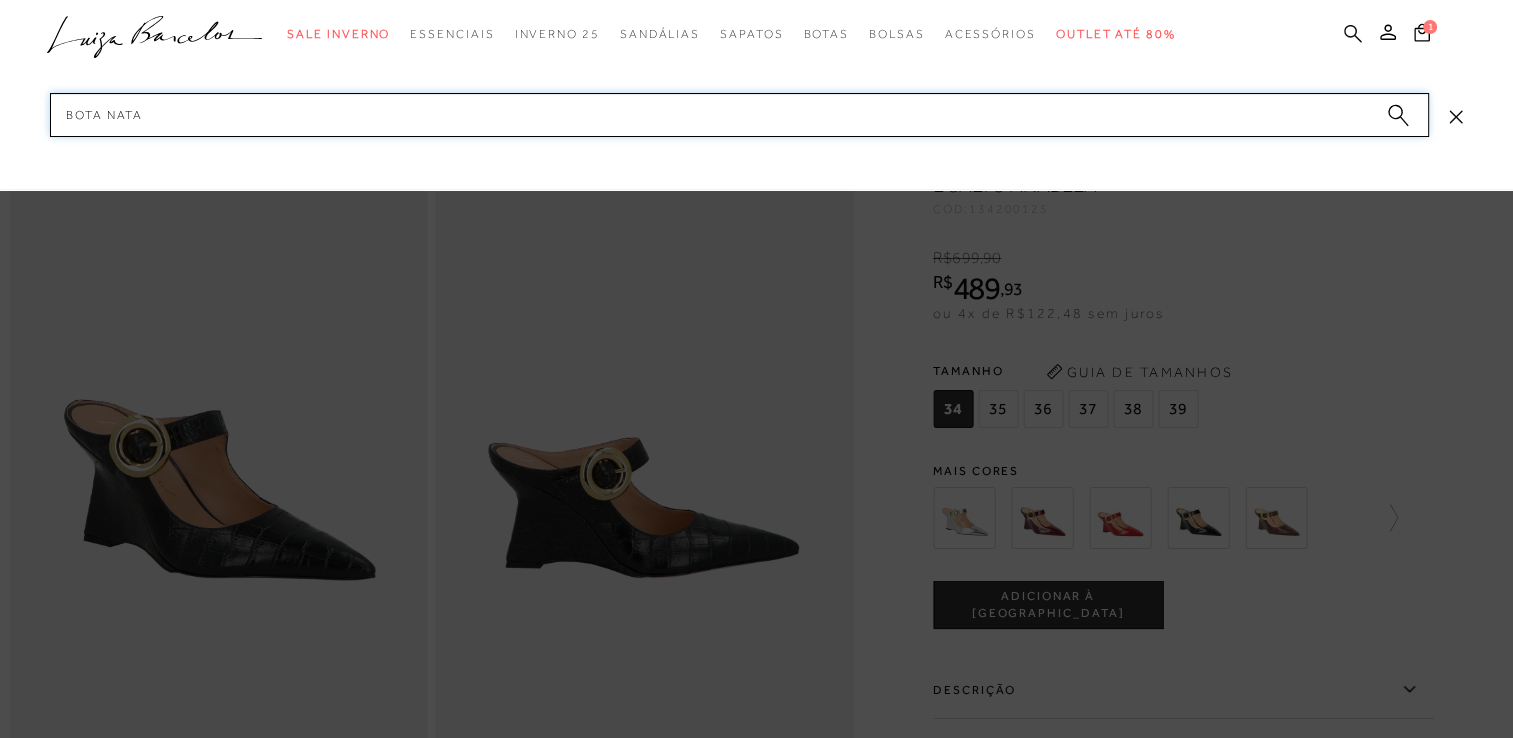 type on "bota nata" 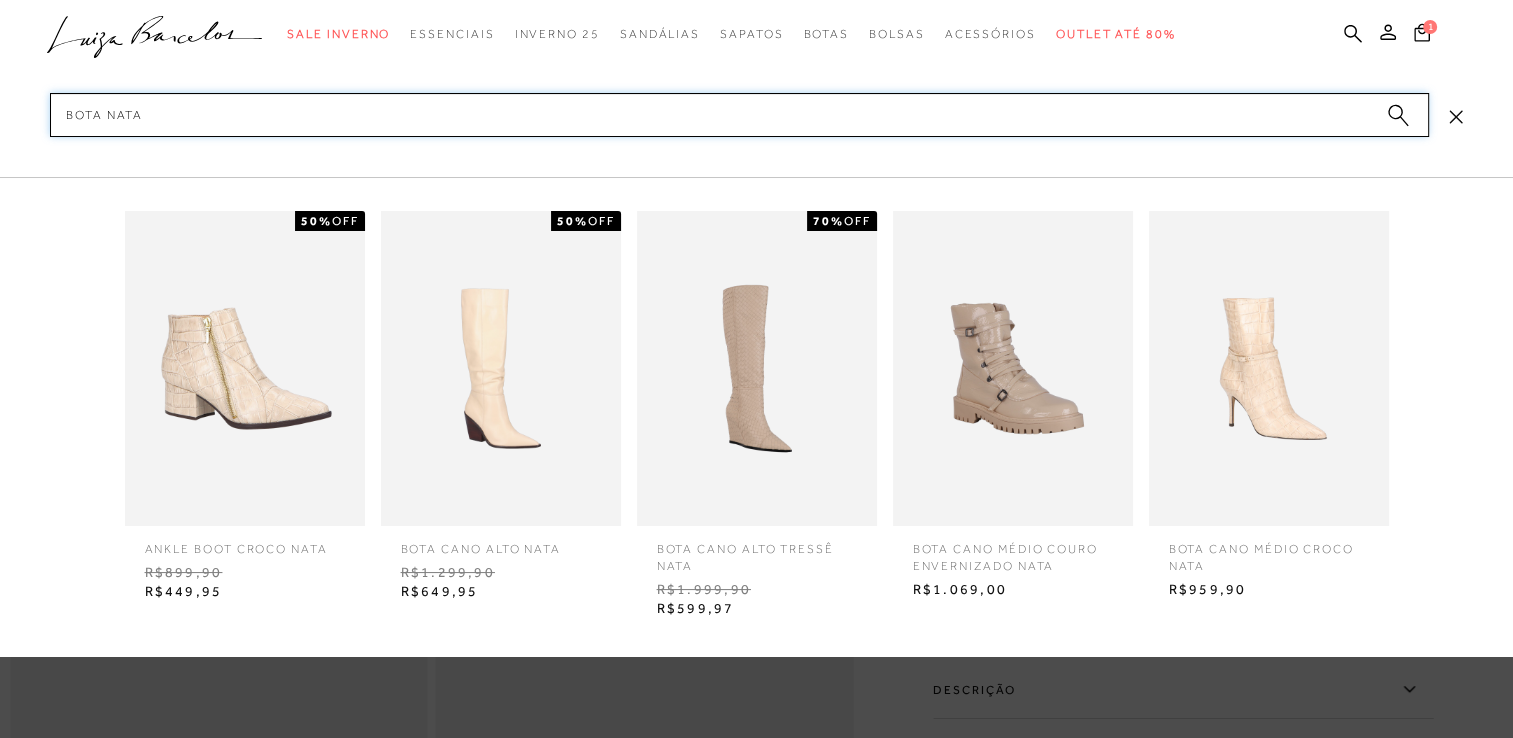 type 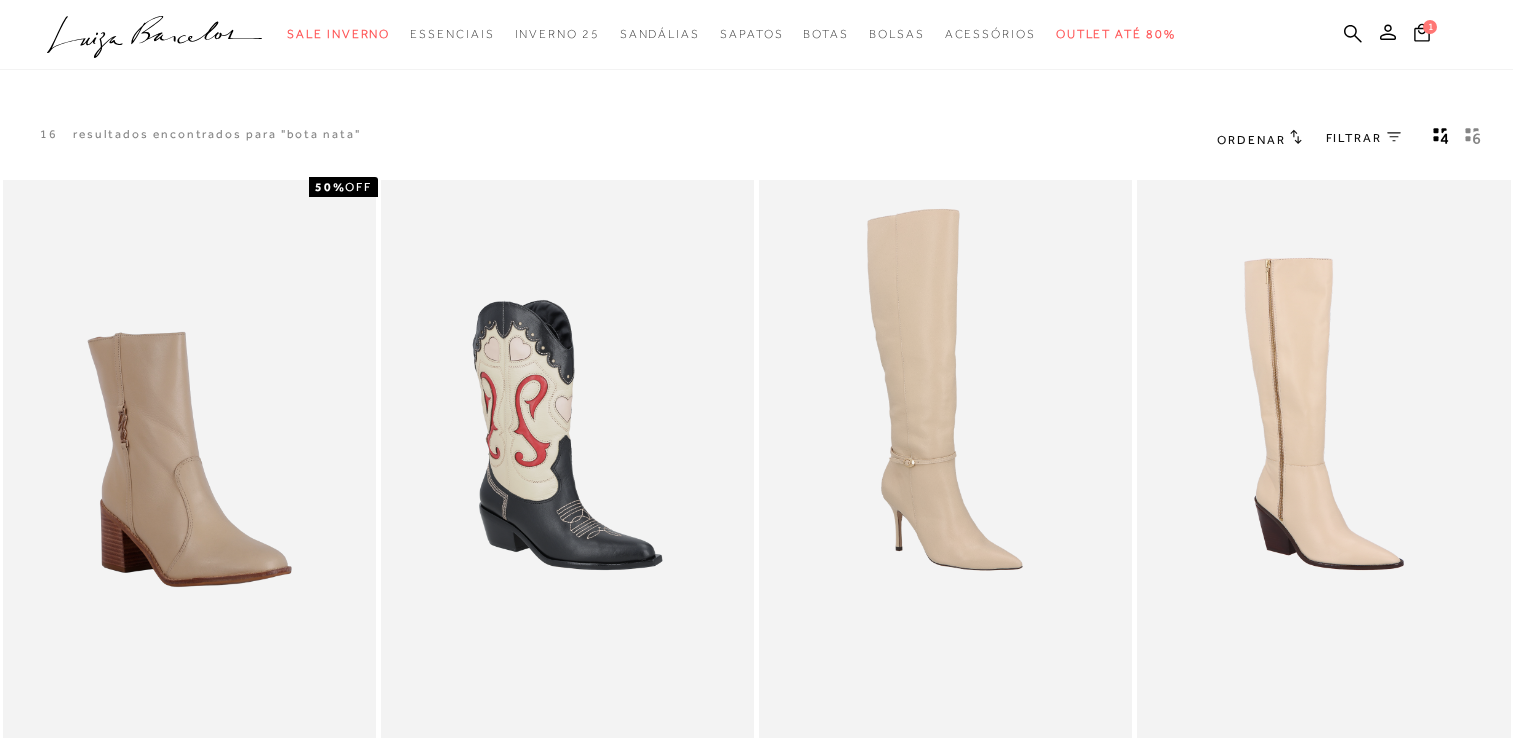 scroll, scrollTop: 579, scrollLeft: 0, axis: vertical 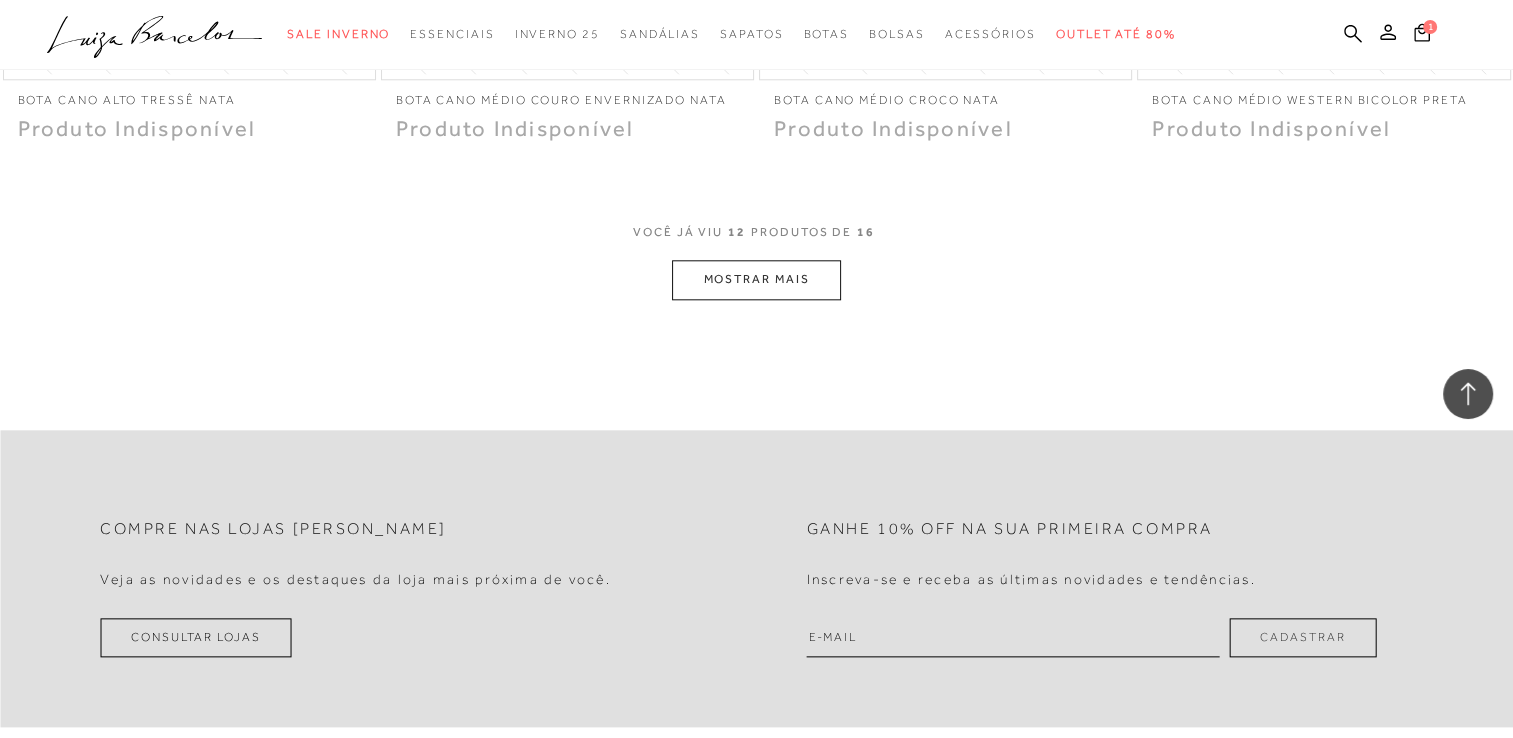 click on "MOSTRAR MAIS" at bounding box center [756, 279] 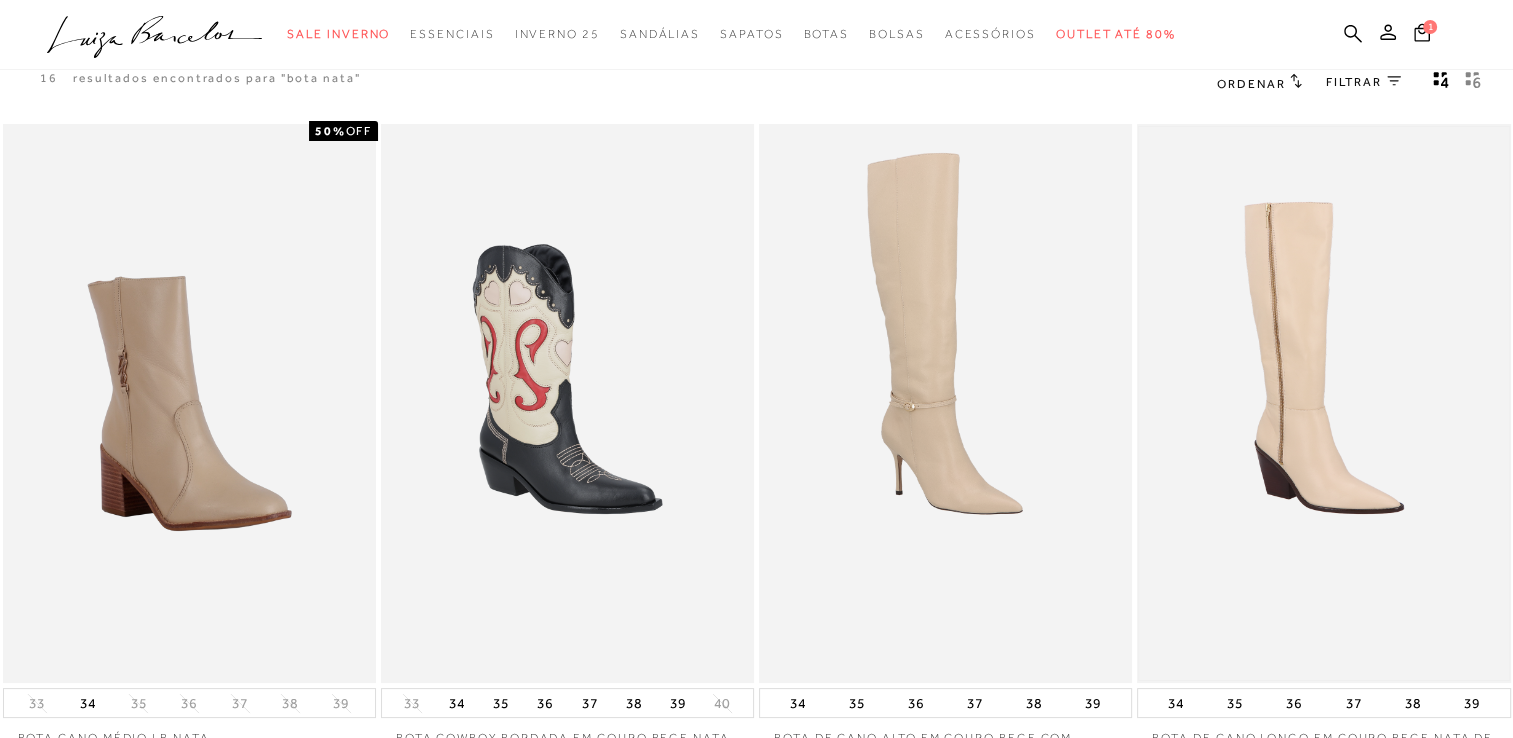 scroll, scrollTop: 100, scrollLeft: 0, axis: vertical 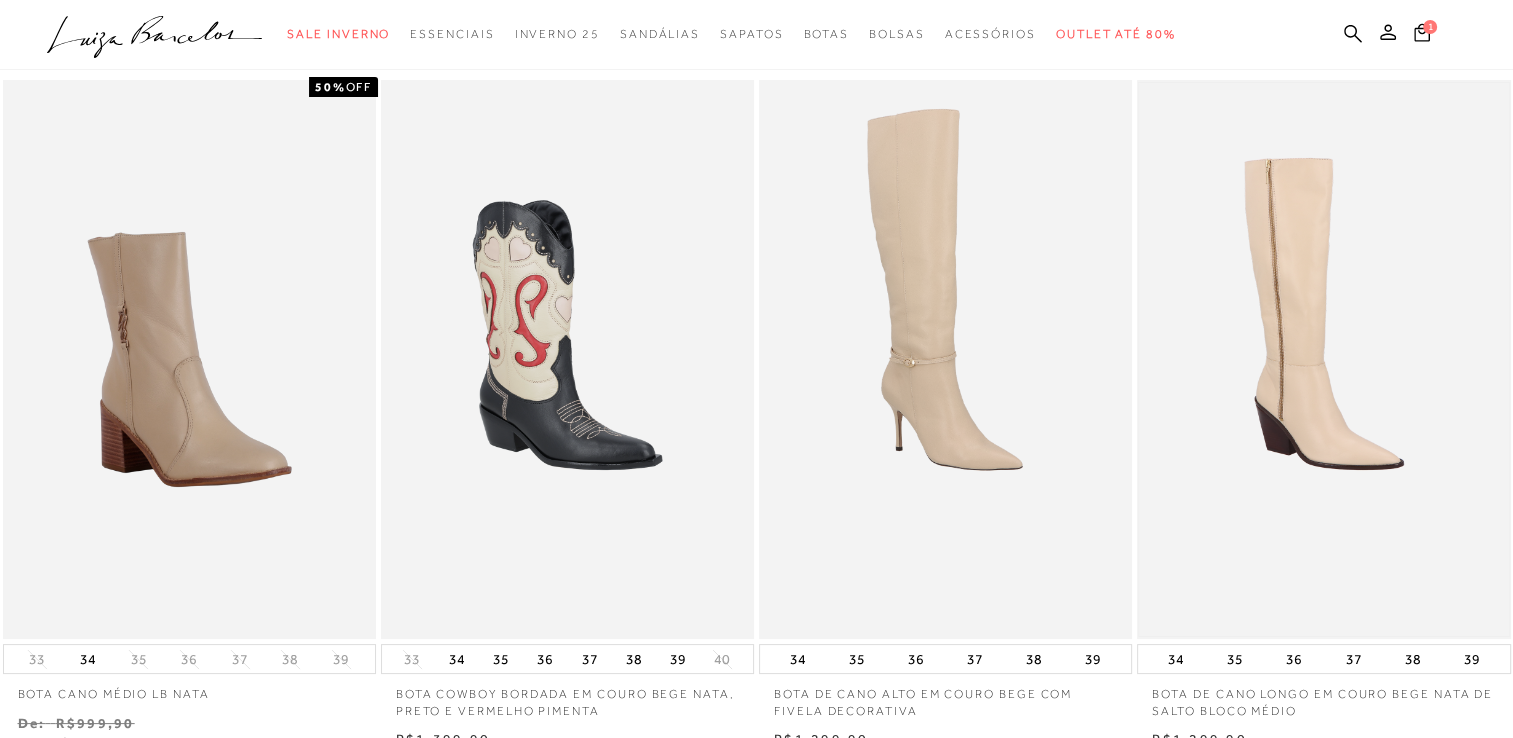 click at bounding box center (1323, 360) 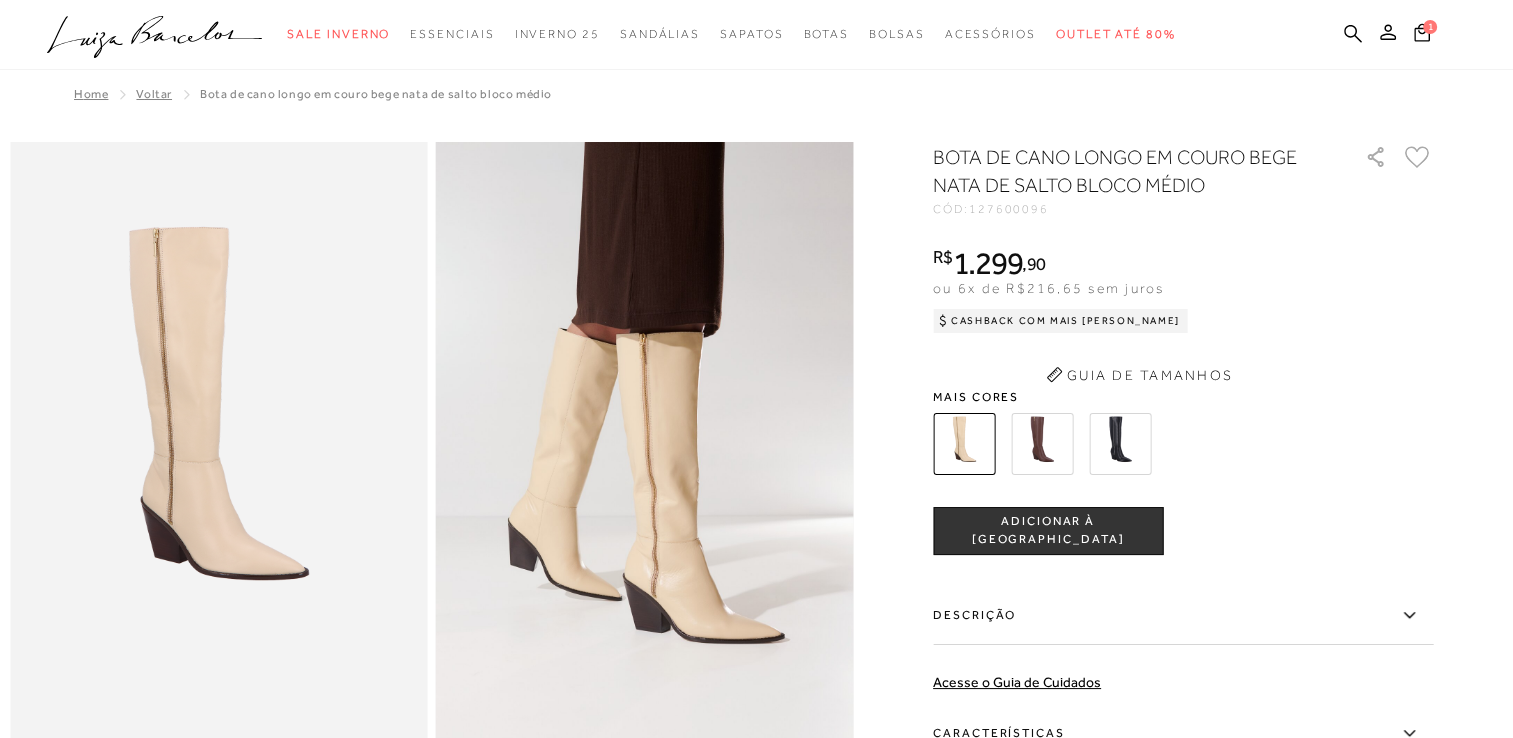 scroll, scrollTop: 0, scrollLeft: 0, axis: both 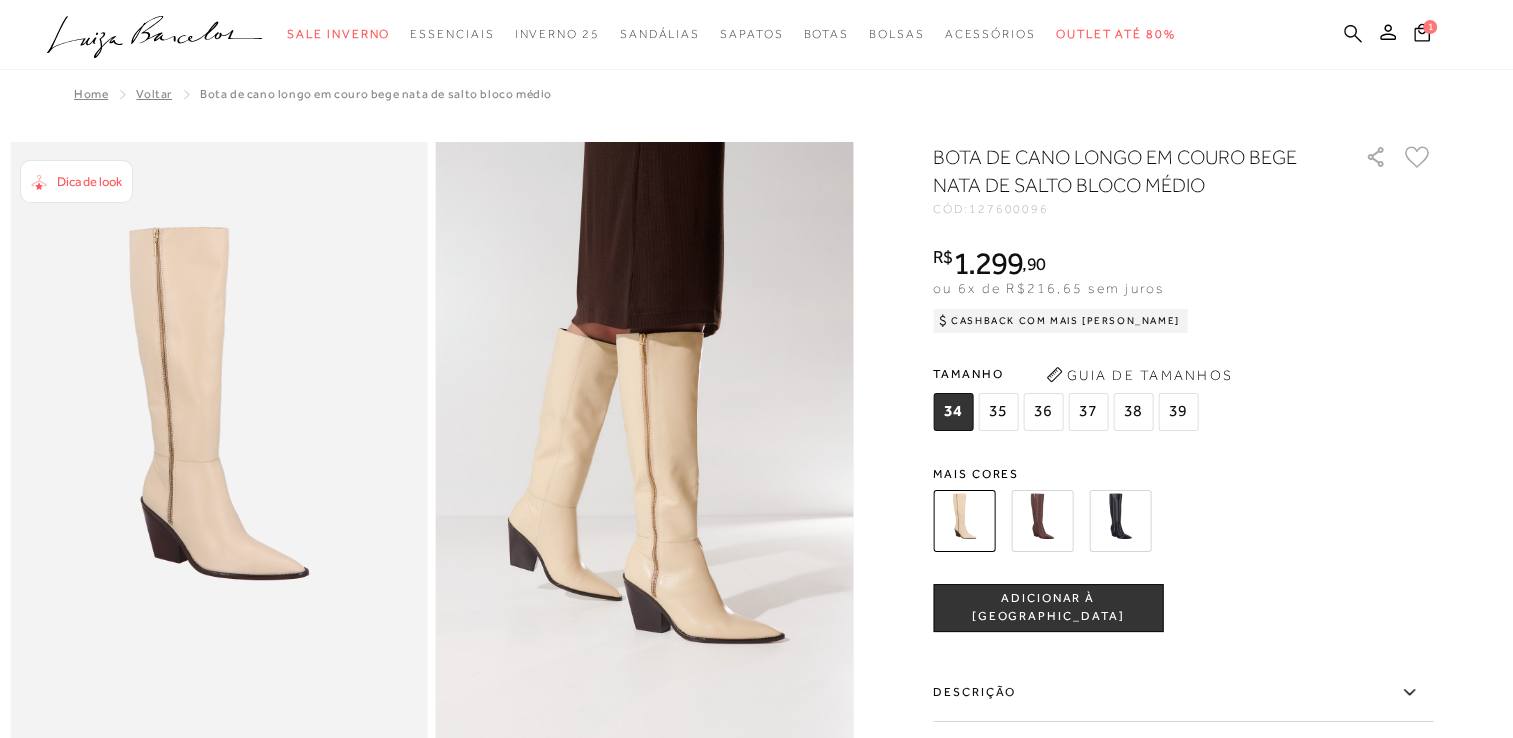 click 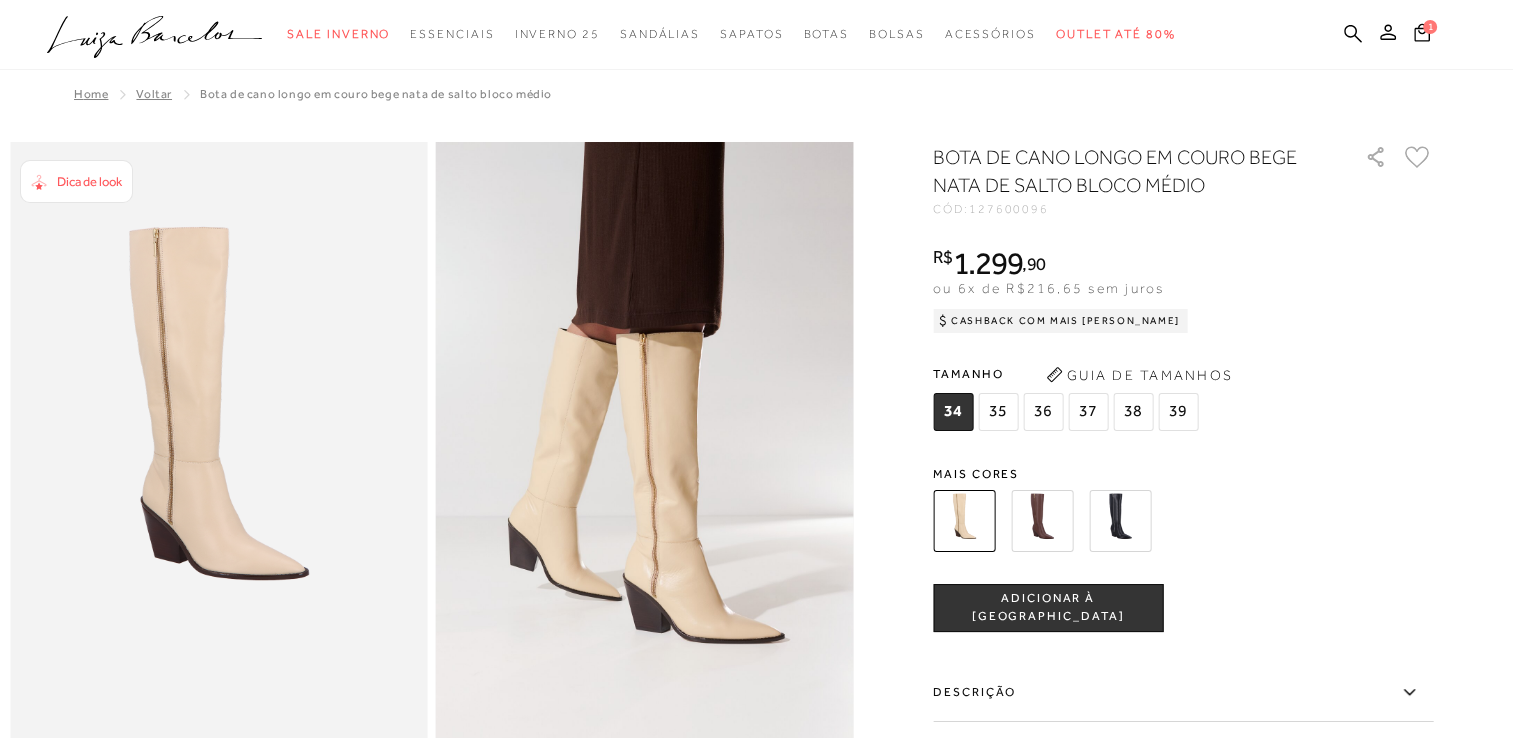 click on ".a{fill-rule:evenodd;}
Sale Inverno
Modelo
Sapatos
Sandálias
Mules
Bolsas
Acessórios Mule" at bounding box center (741, 34) 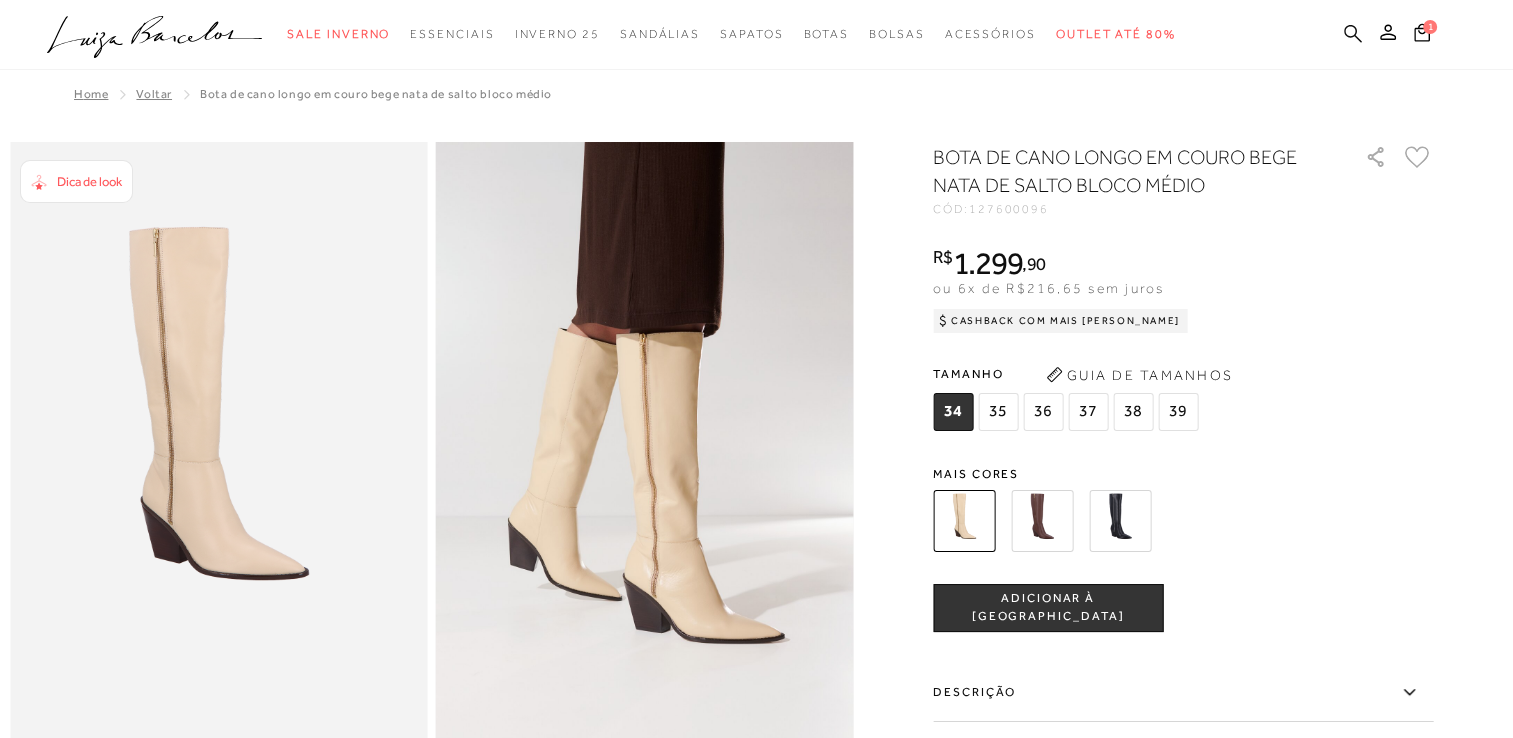 click 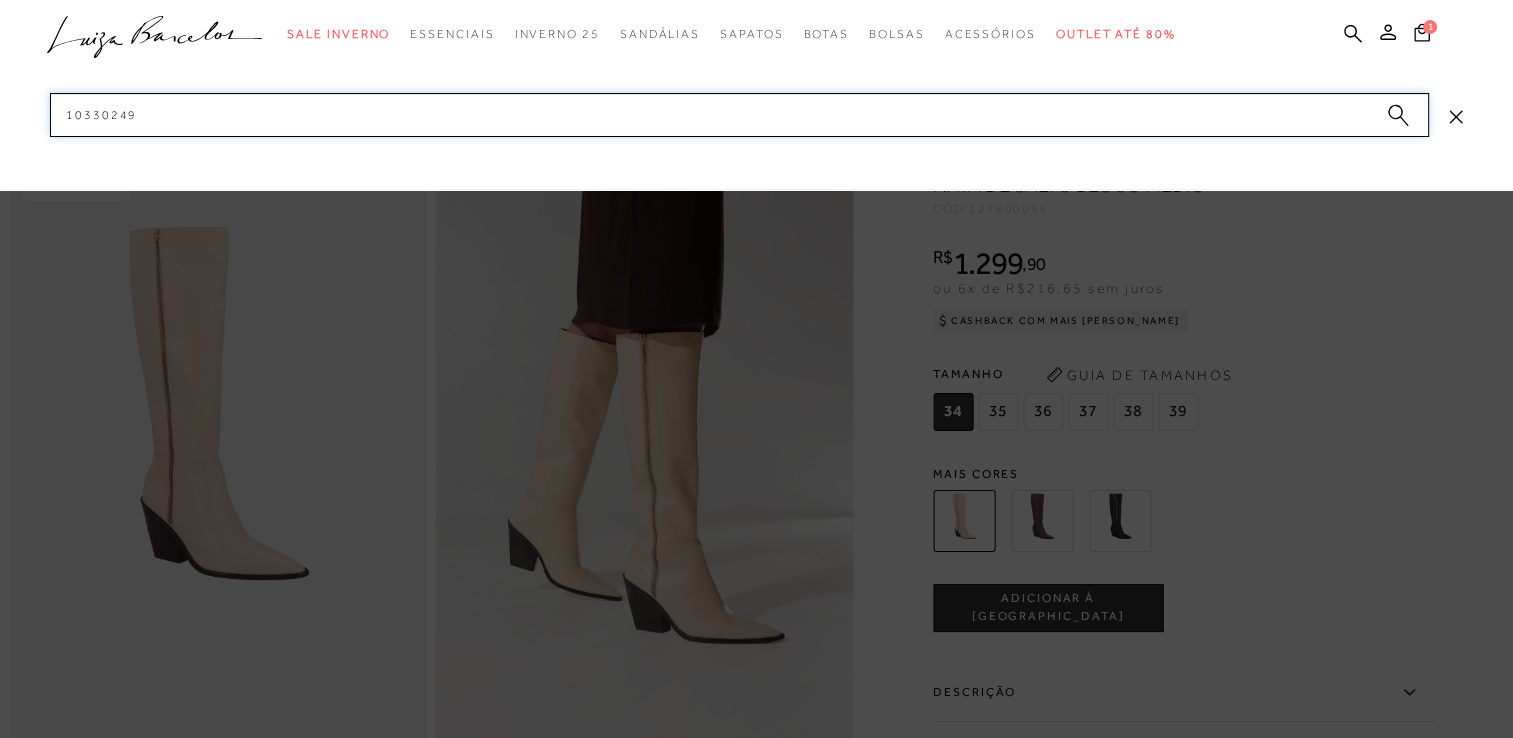 drag, startPoint x: 733, startPoint y: 116, endPoint x: -4, endPoint y: 104, distance: 737.0977 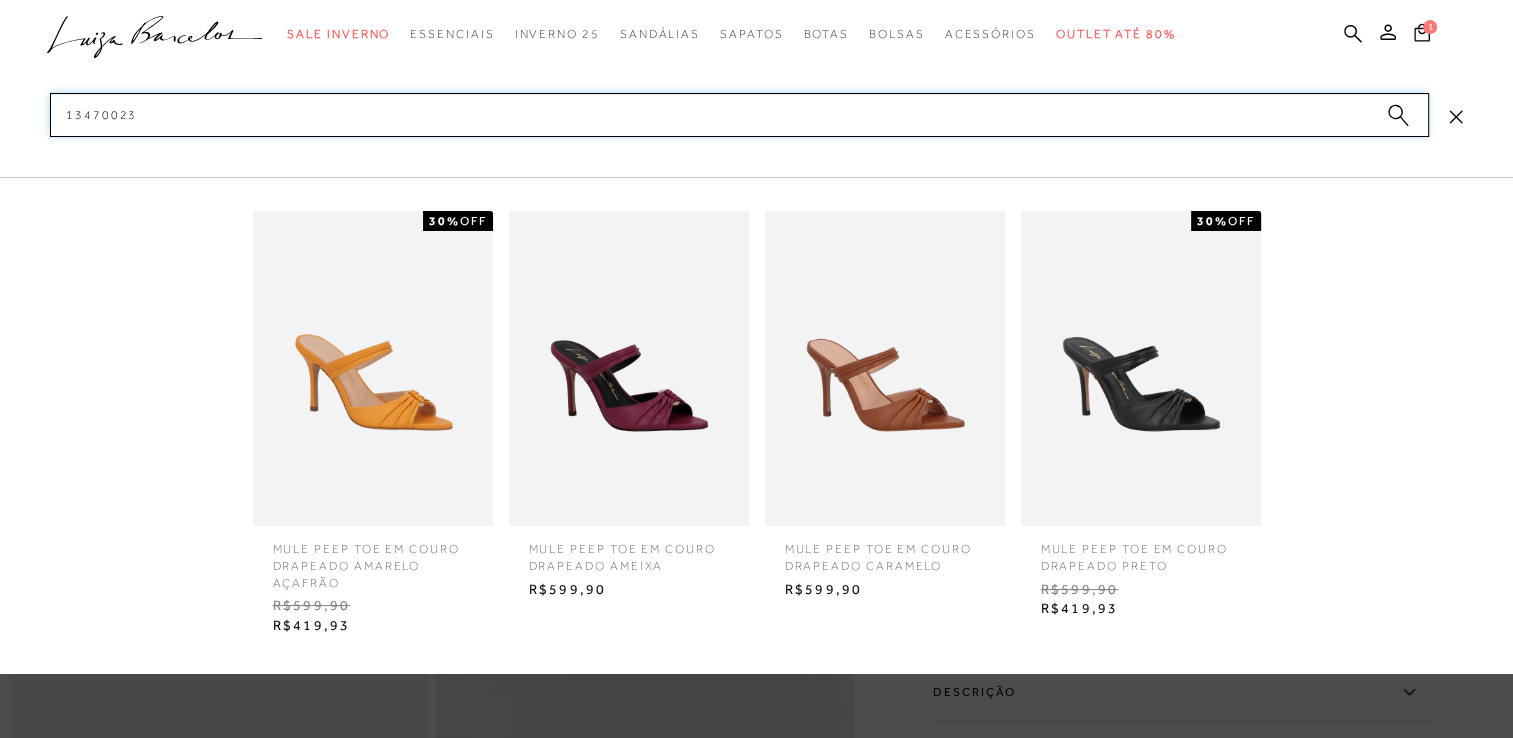 type on "13470023" 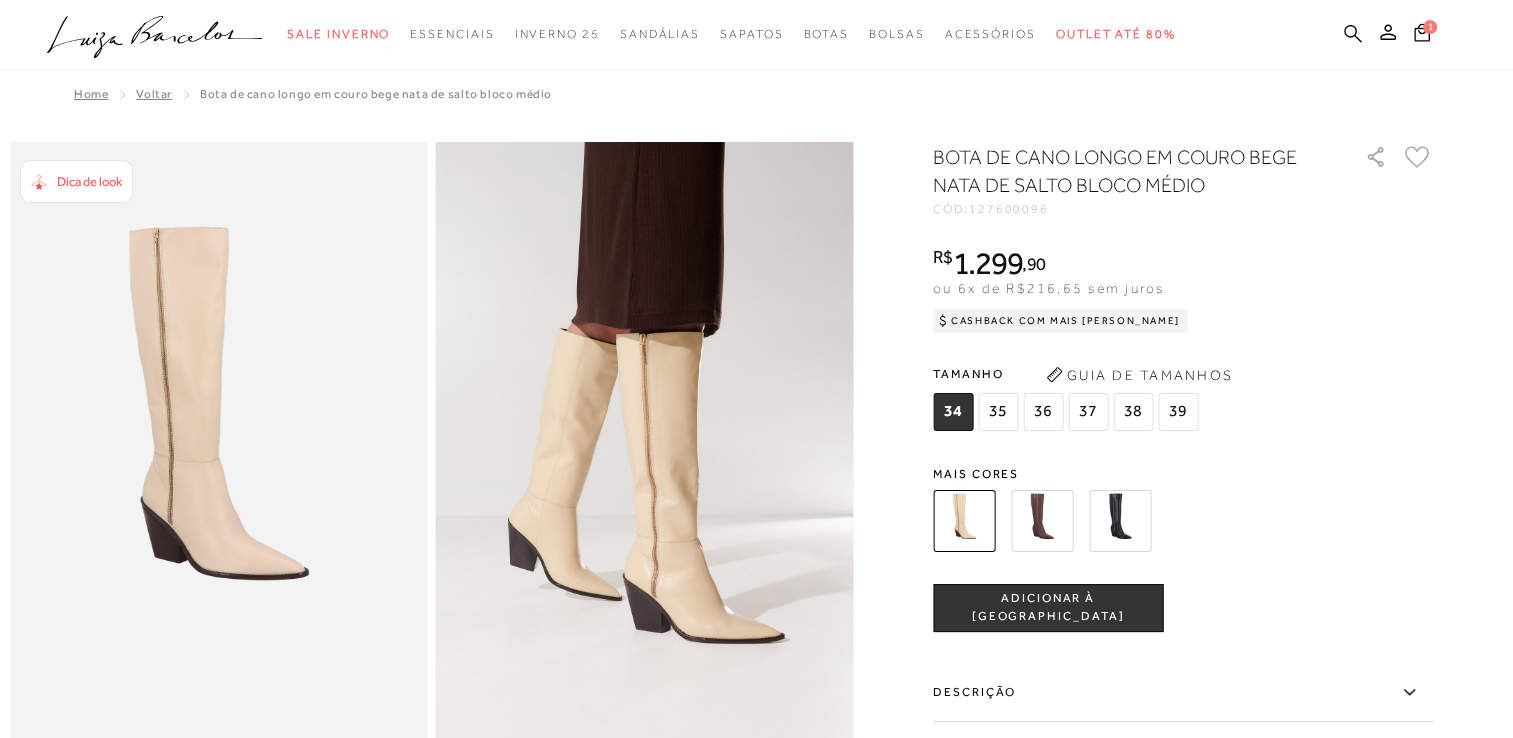 click 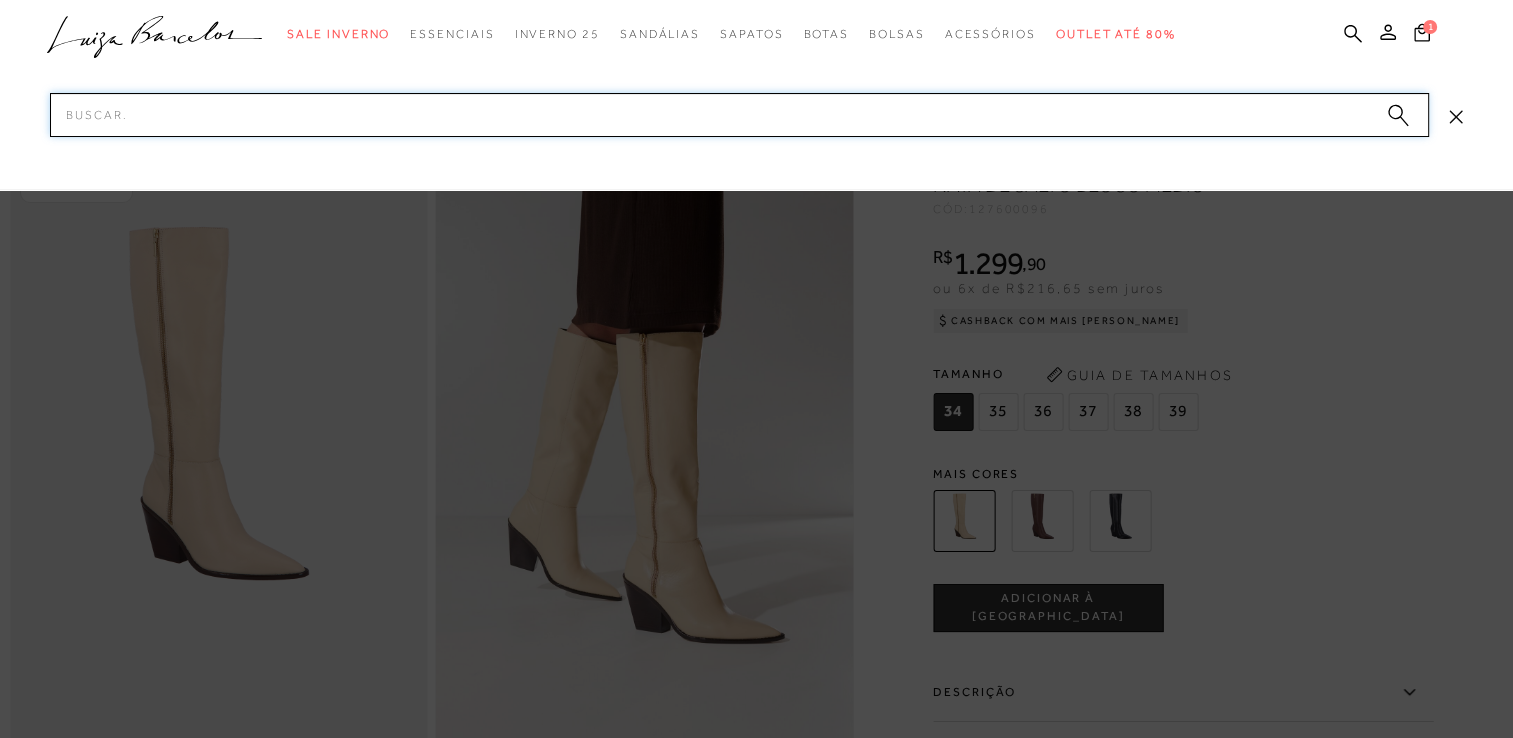 paste on "14100001" 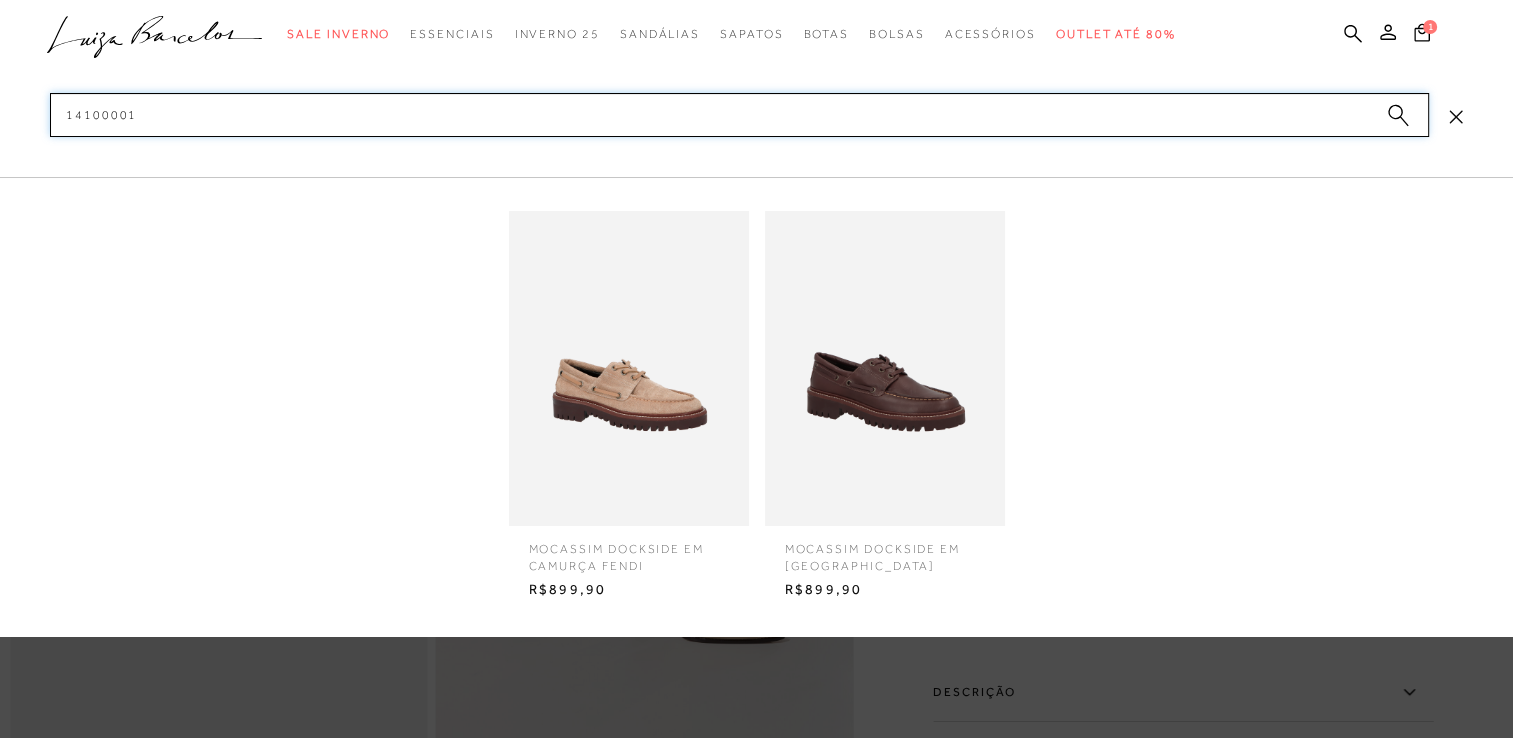 type 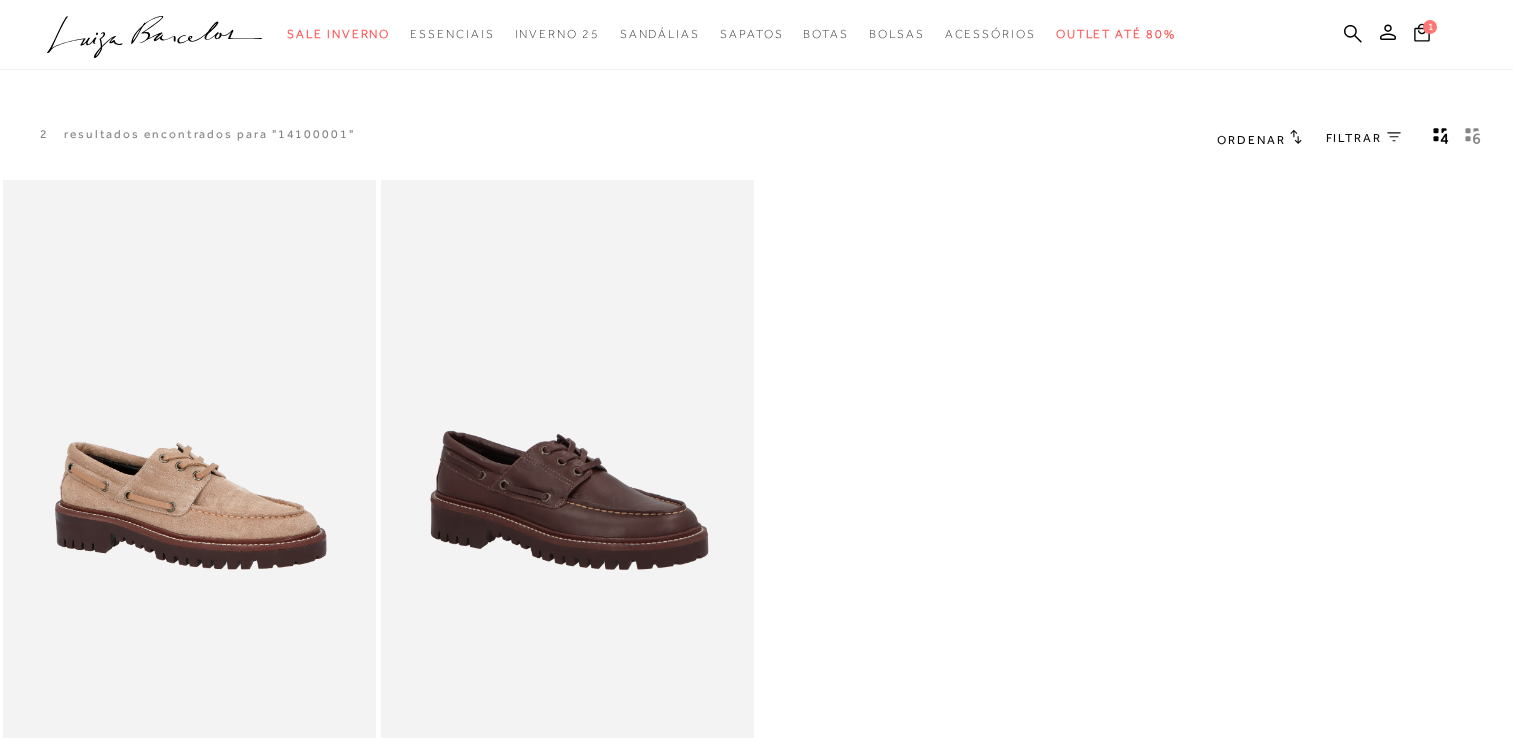 scroll, scrollTop: 100, scrollLeft: 0, axis: vertical 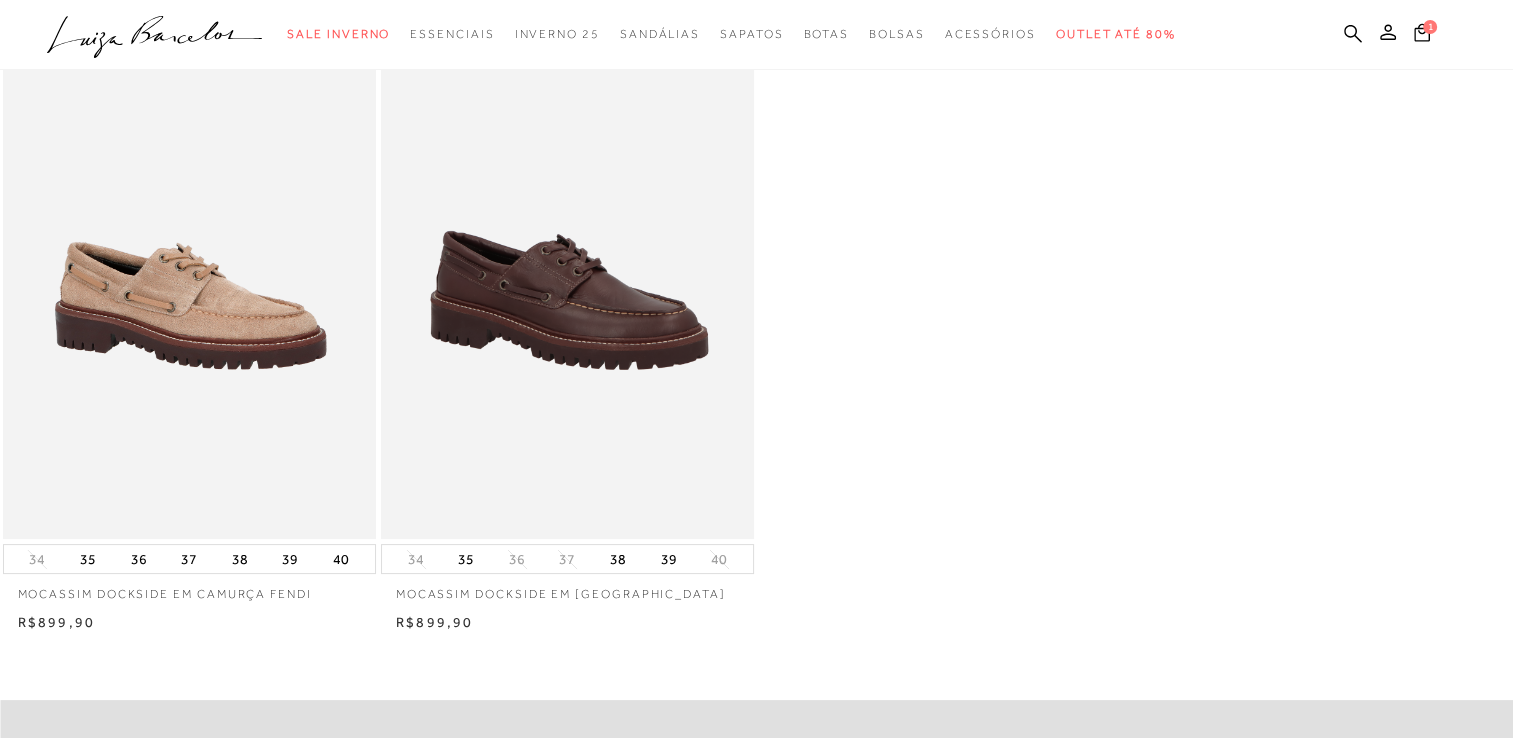 type 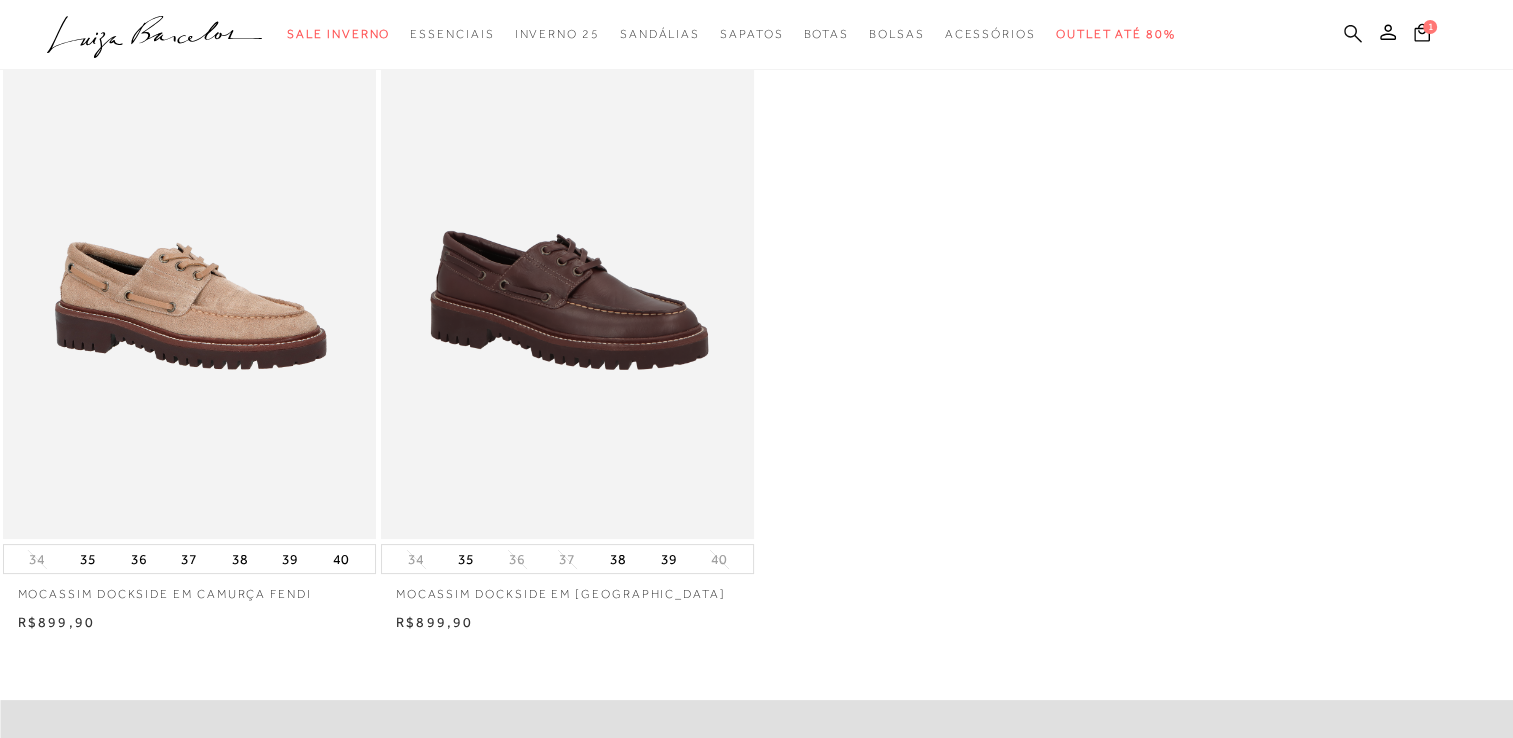 click 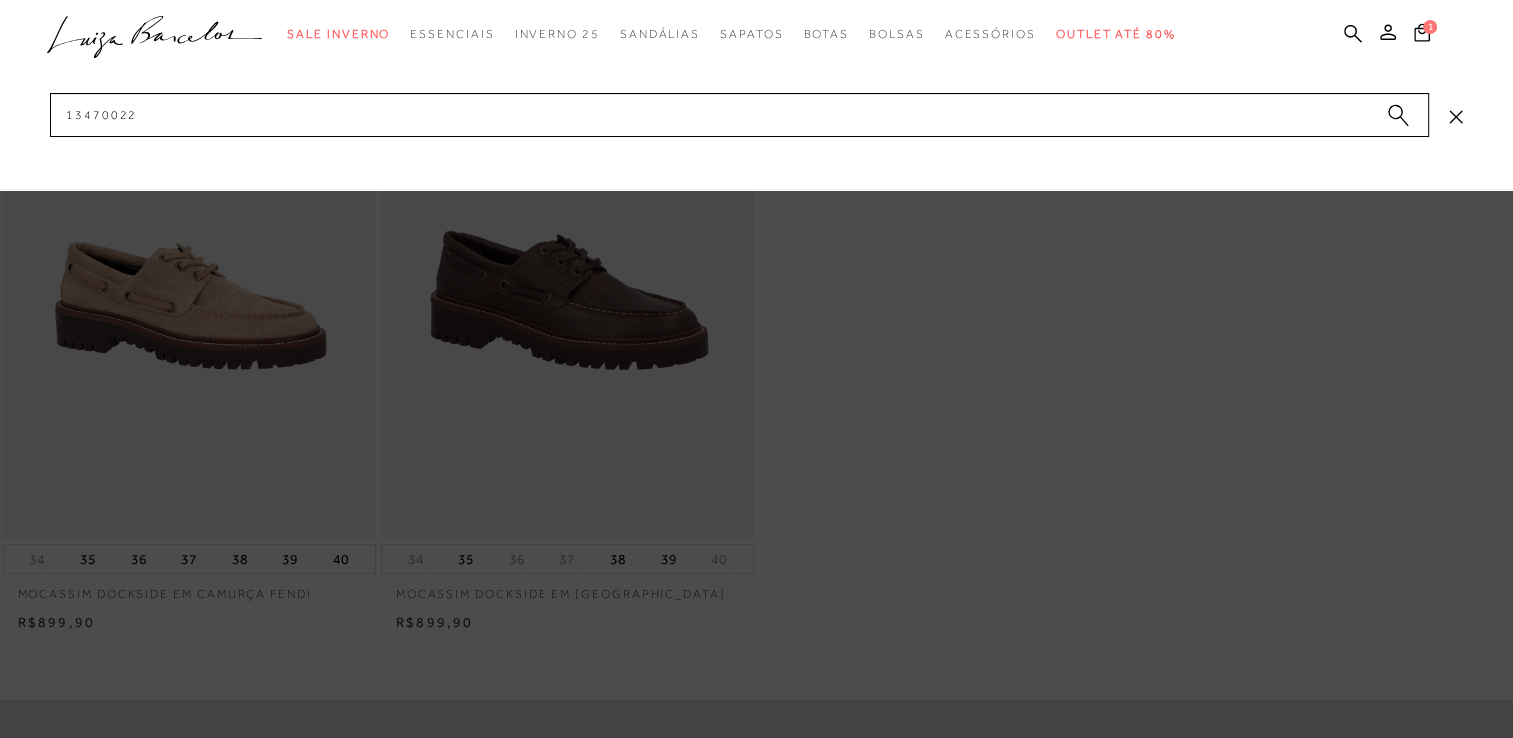 drag, startPoint x: 1354, startPoint y: 34, endPoint x: 1317, endPoint y: 50, distance: 40.311287 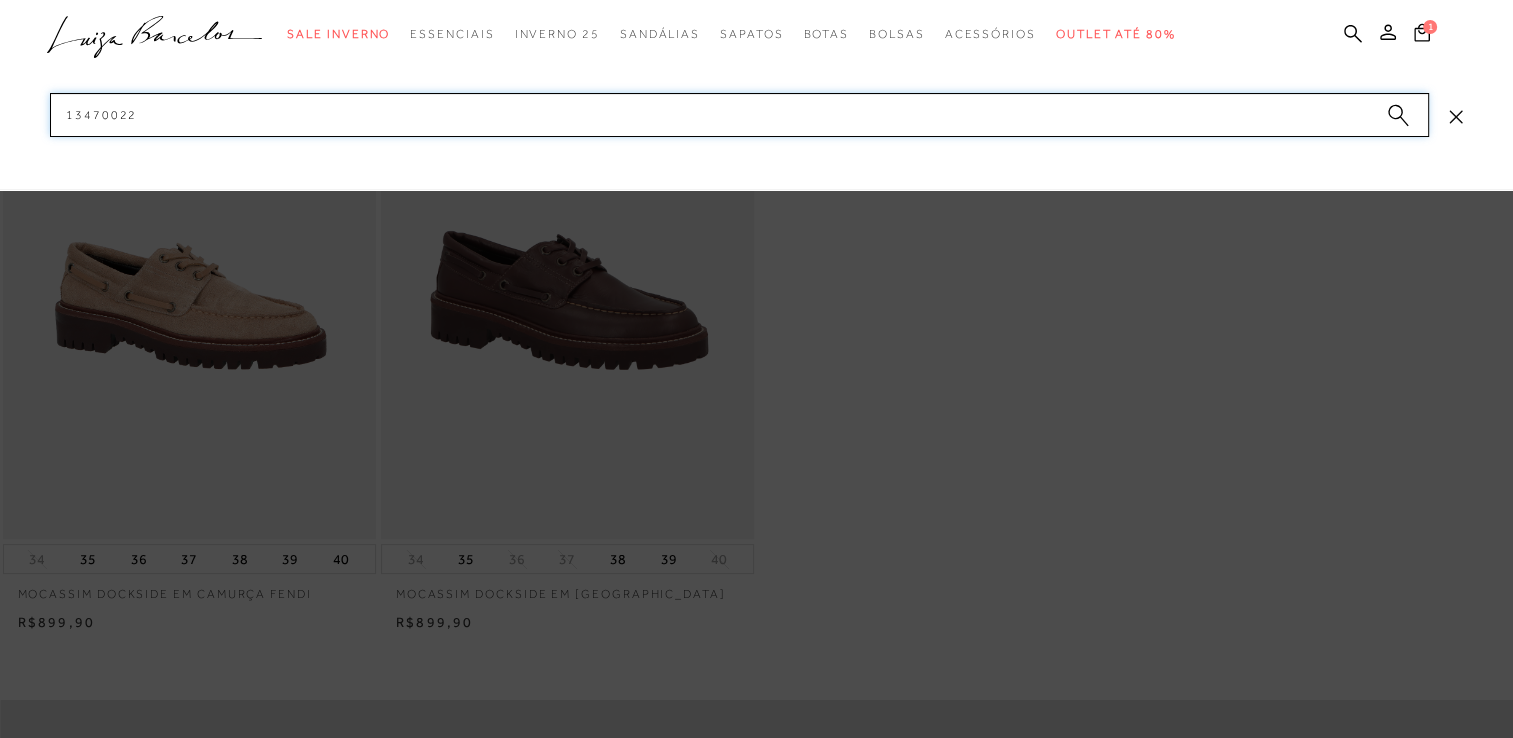 drag, startPoint x: 1032, startPoint y: 114, endPoint x: -4, endPoint y: 70, distance: 1036.934 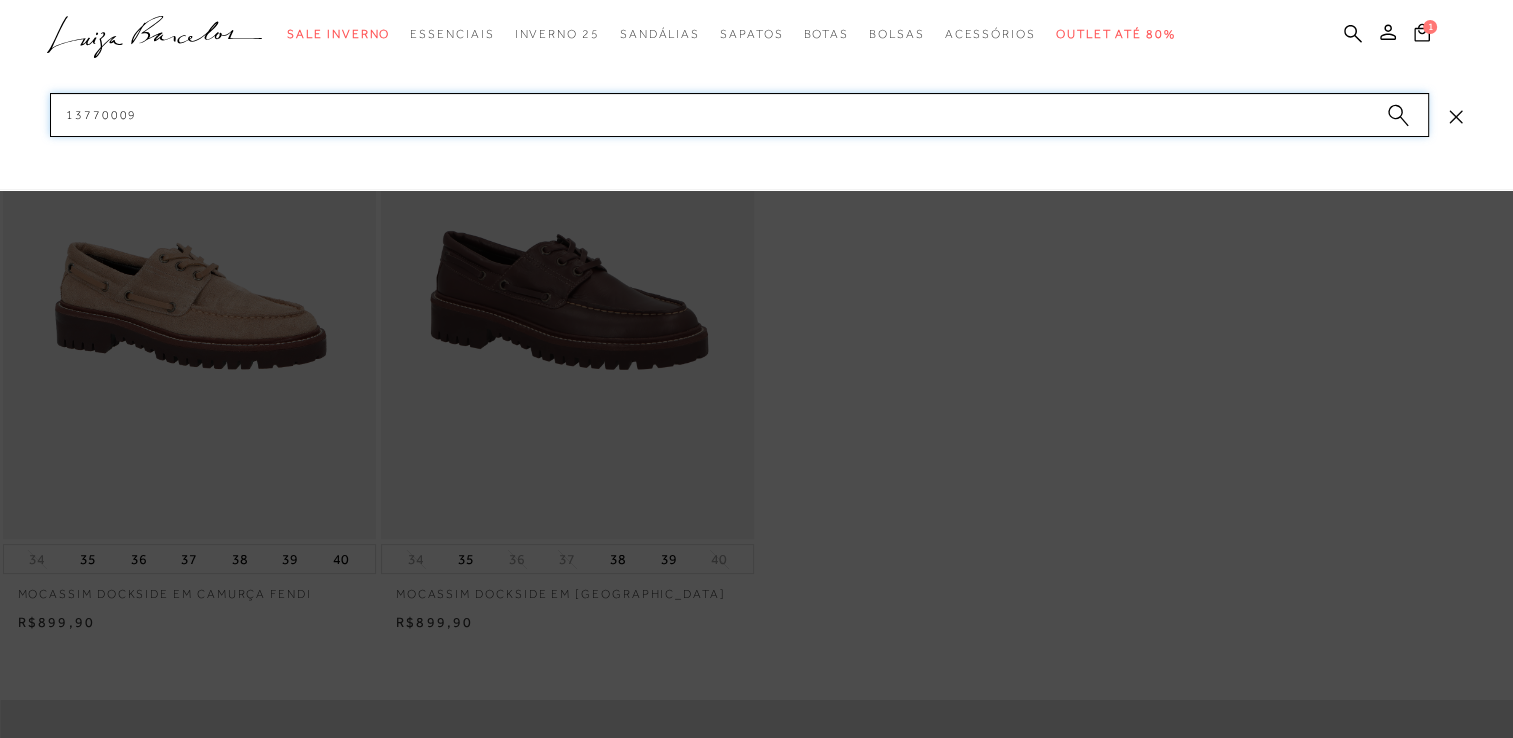 type 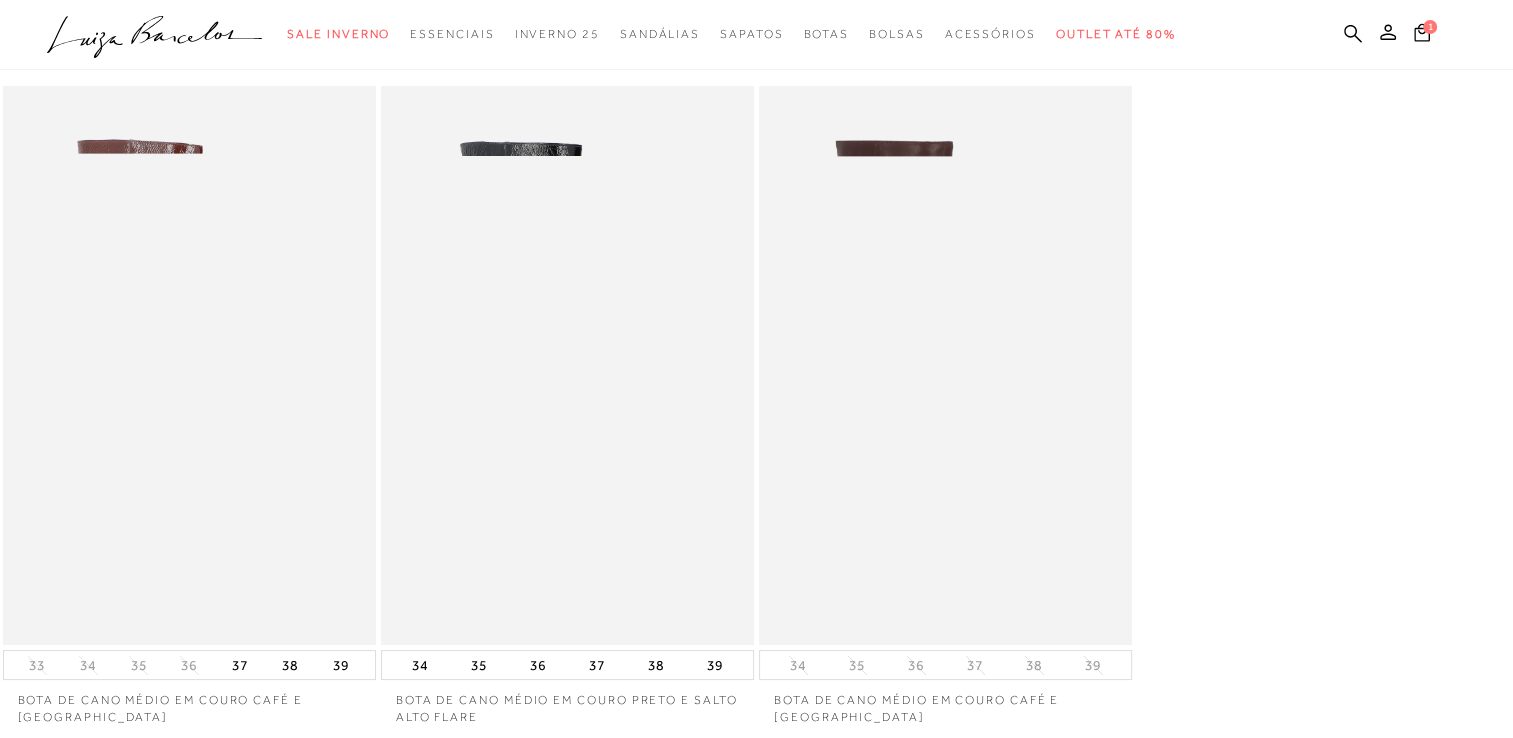 scroll, scrollTop: 200, scrollLeft: 0, axis: vertical 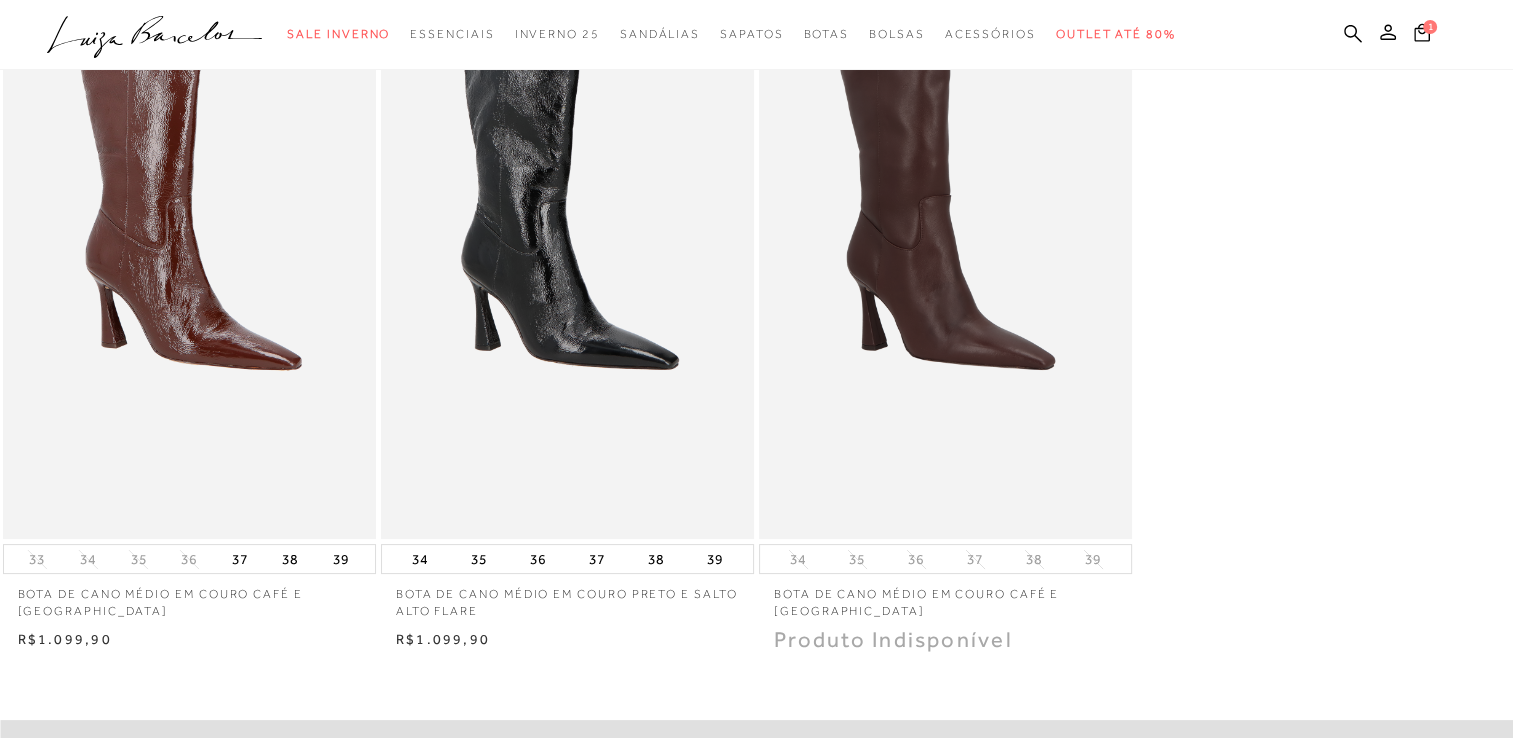 type 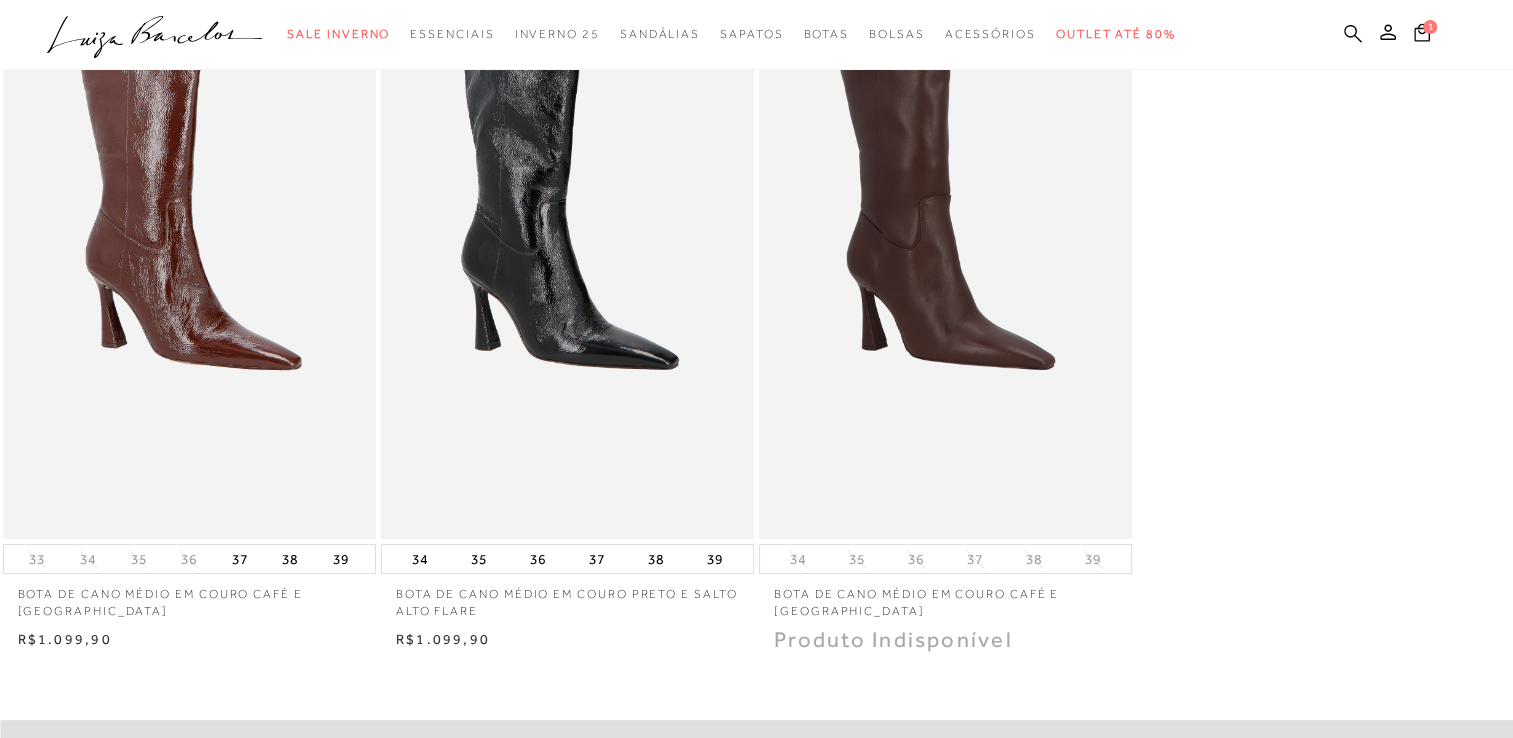 click 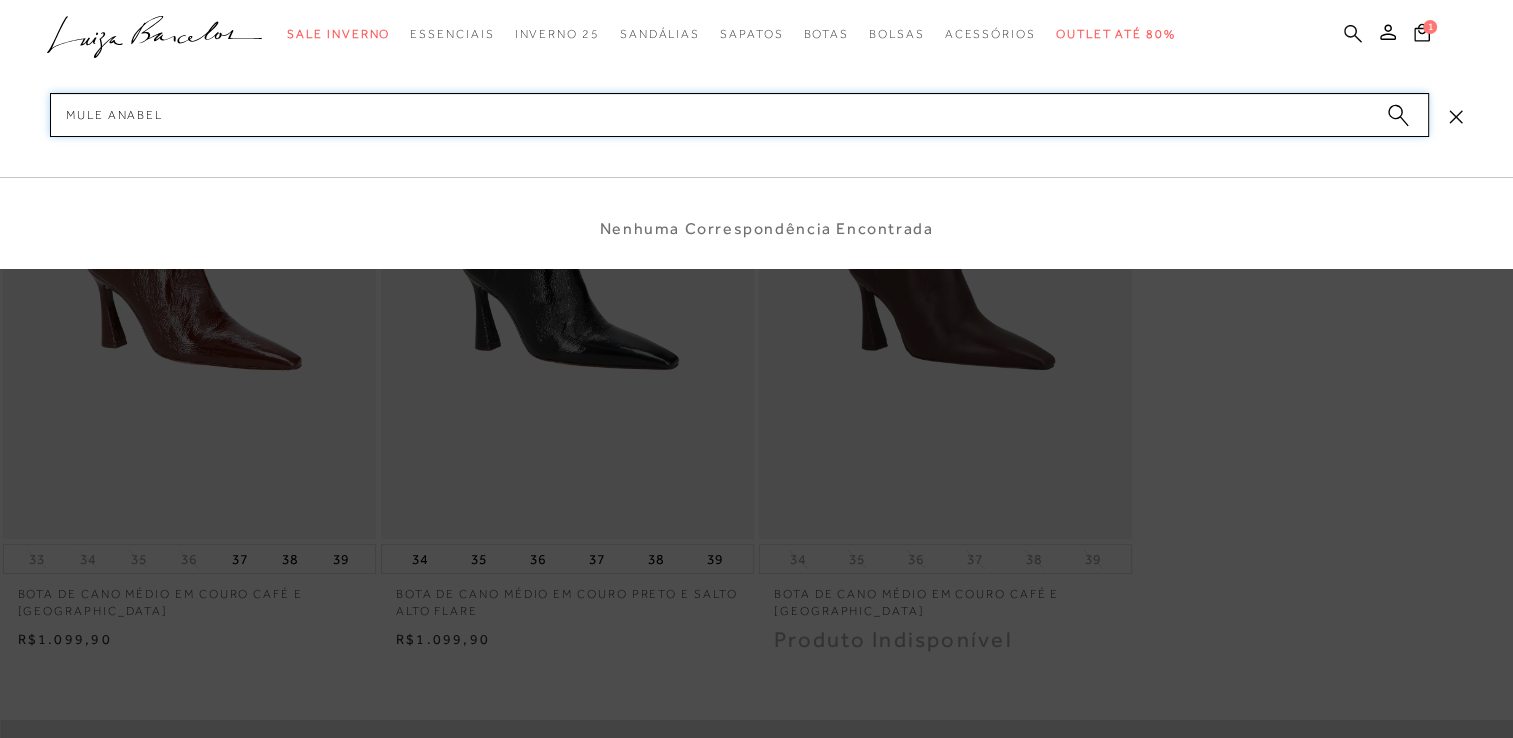 type on "MULE ANABELA" 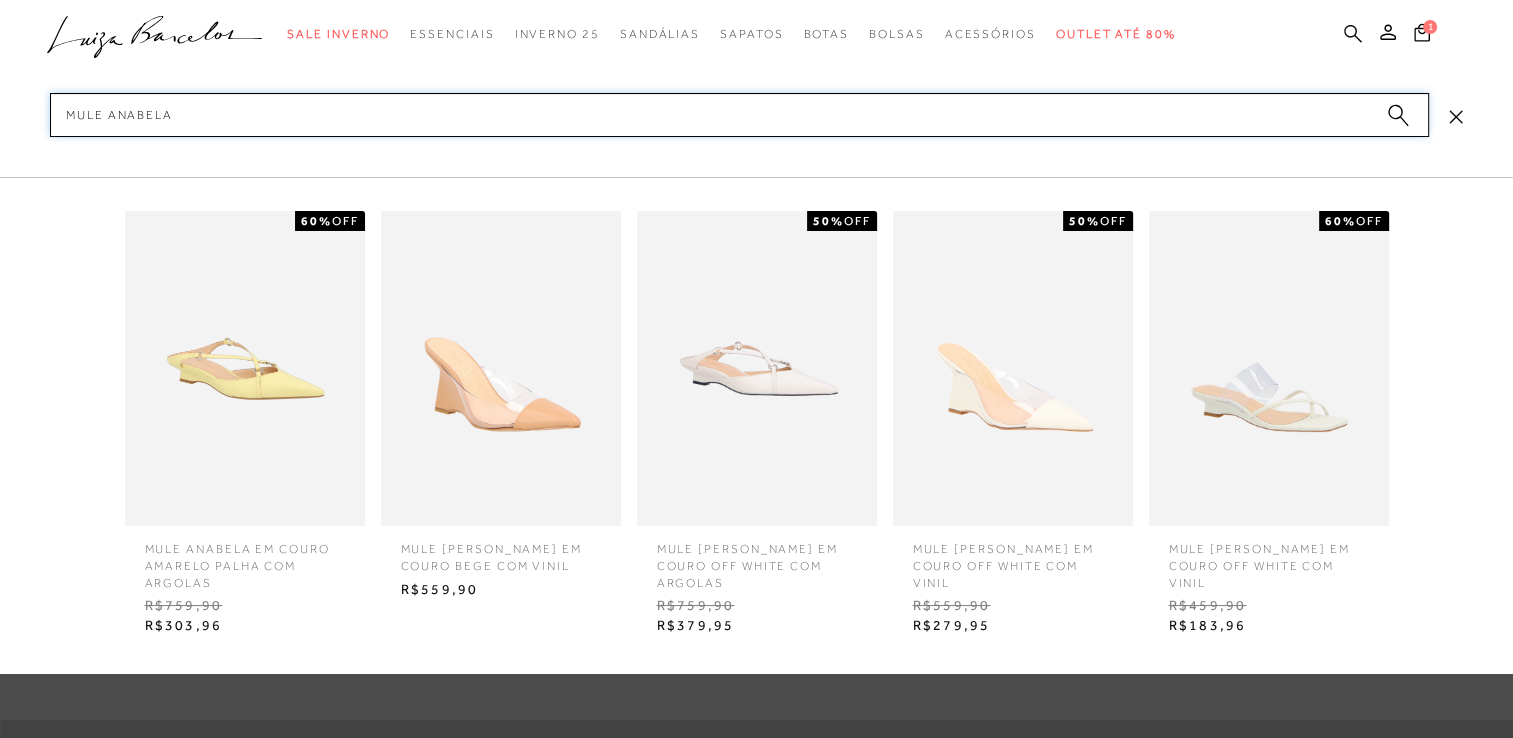 type 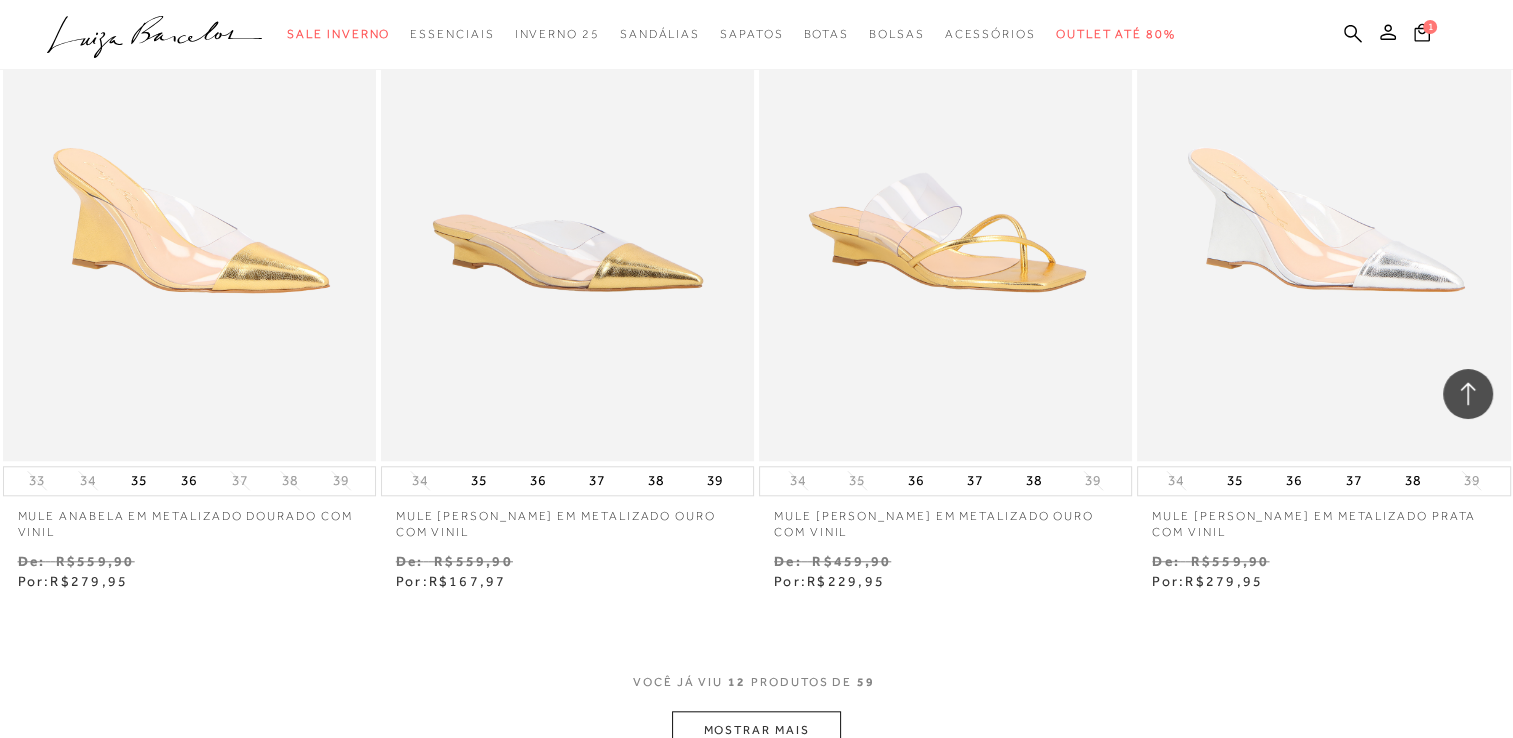 scroll, scrollTop: 1900, scrollLeft: 0, axis: vertical 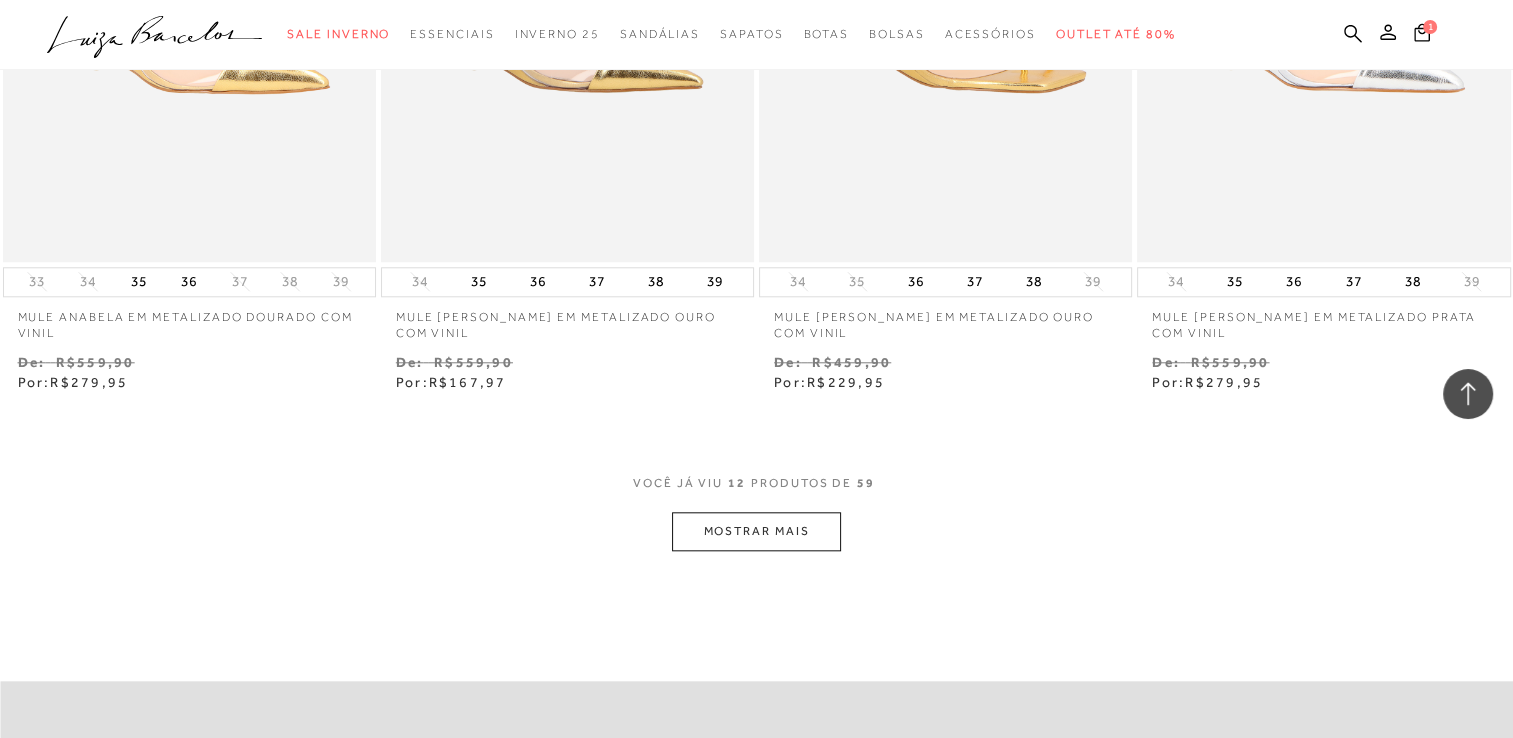 click on "MOSTRAR MAIS" at bounding box center [756, 531] 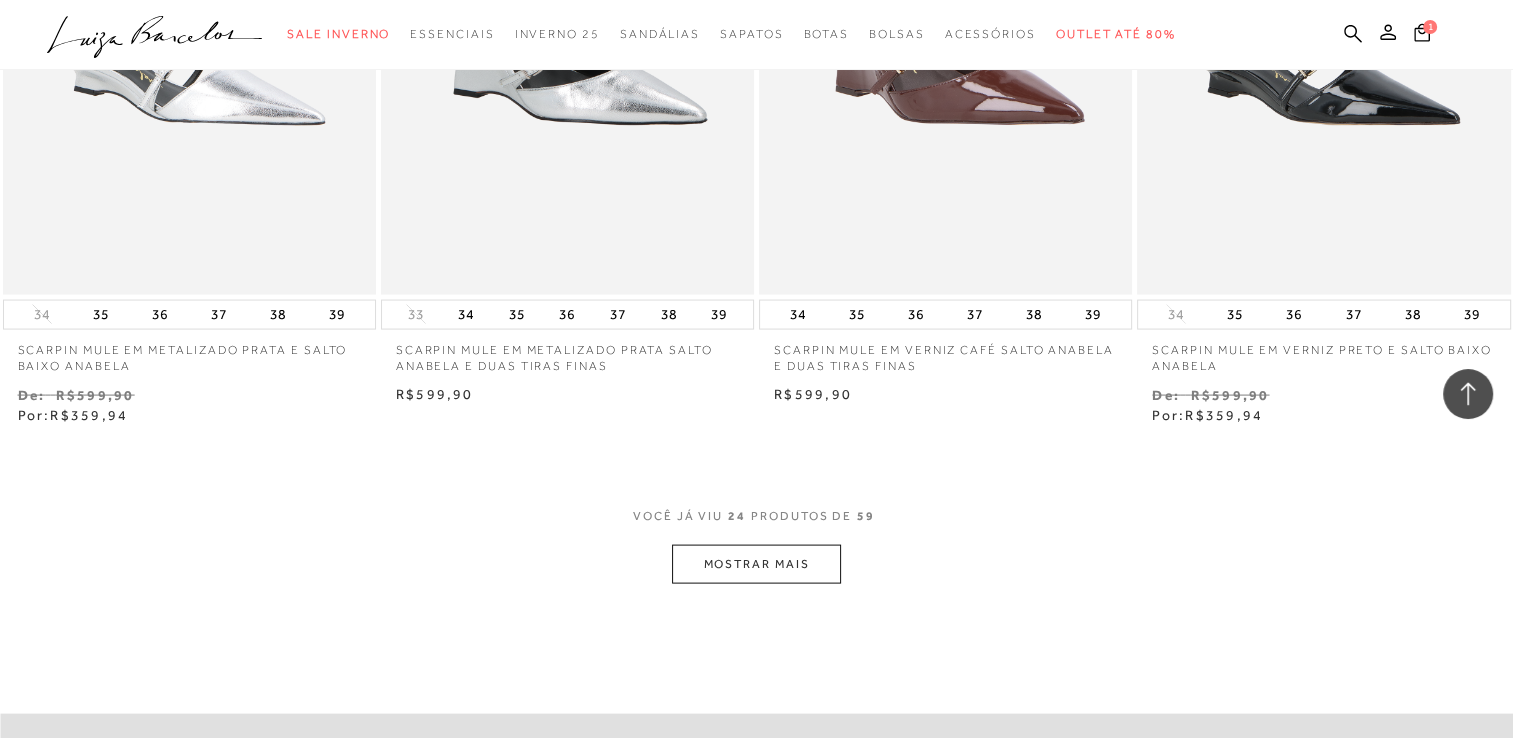 scroll, scrollTop: 4035, scrollLeft: 0, axis: vertical 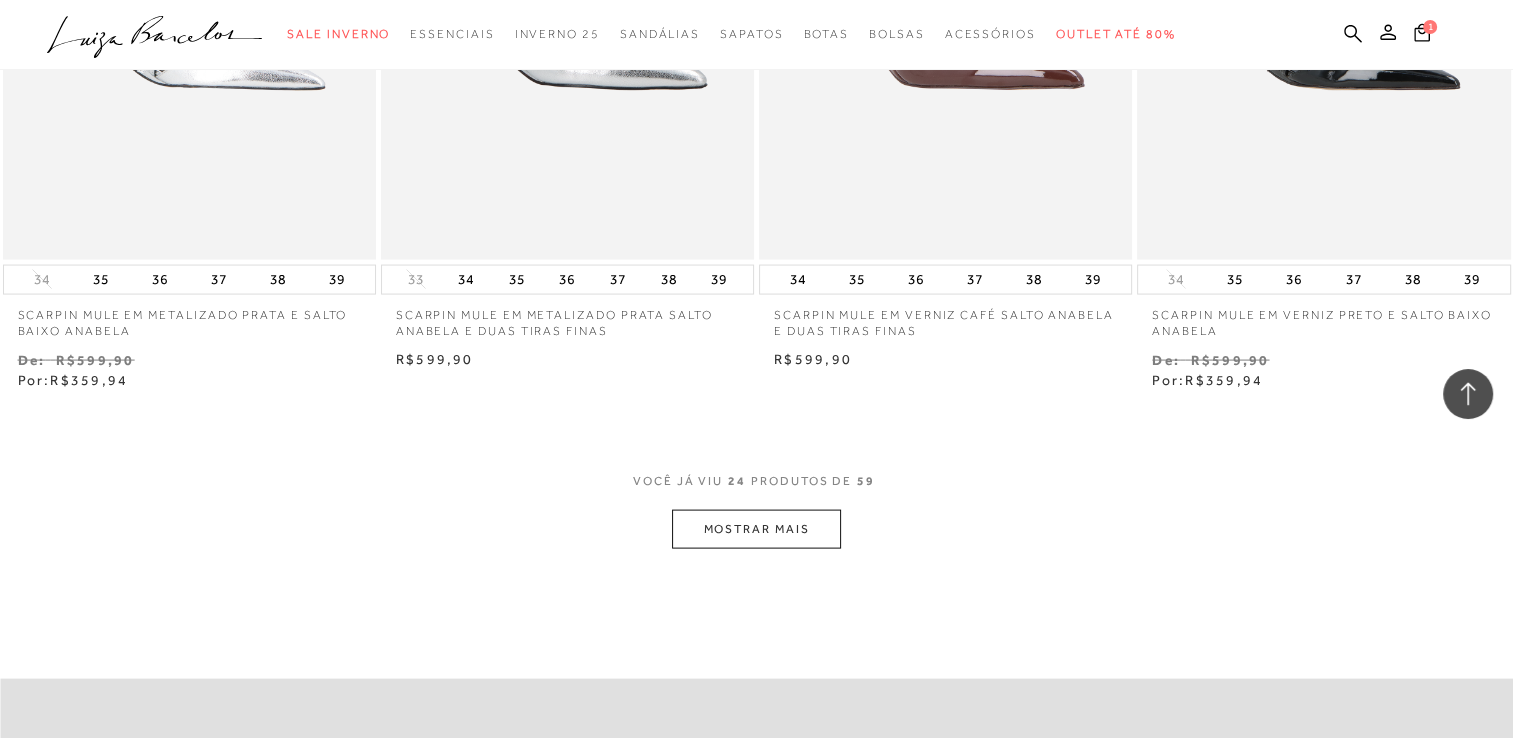 click on "MOSTRAR MAIS" at bounding box center [756, 529] 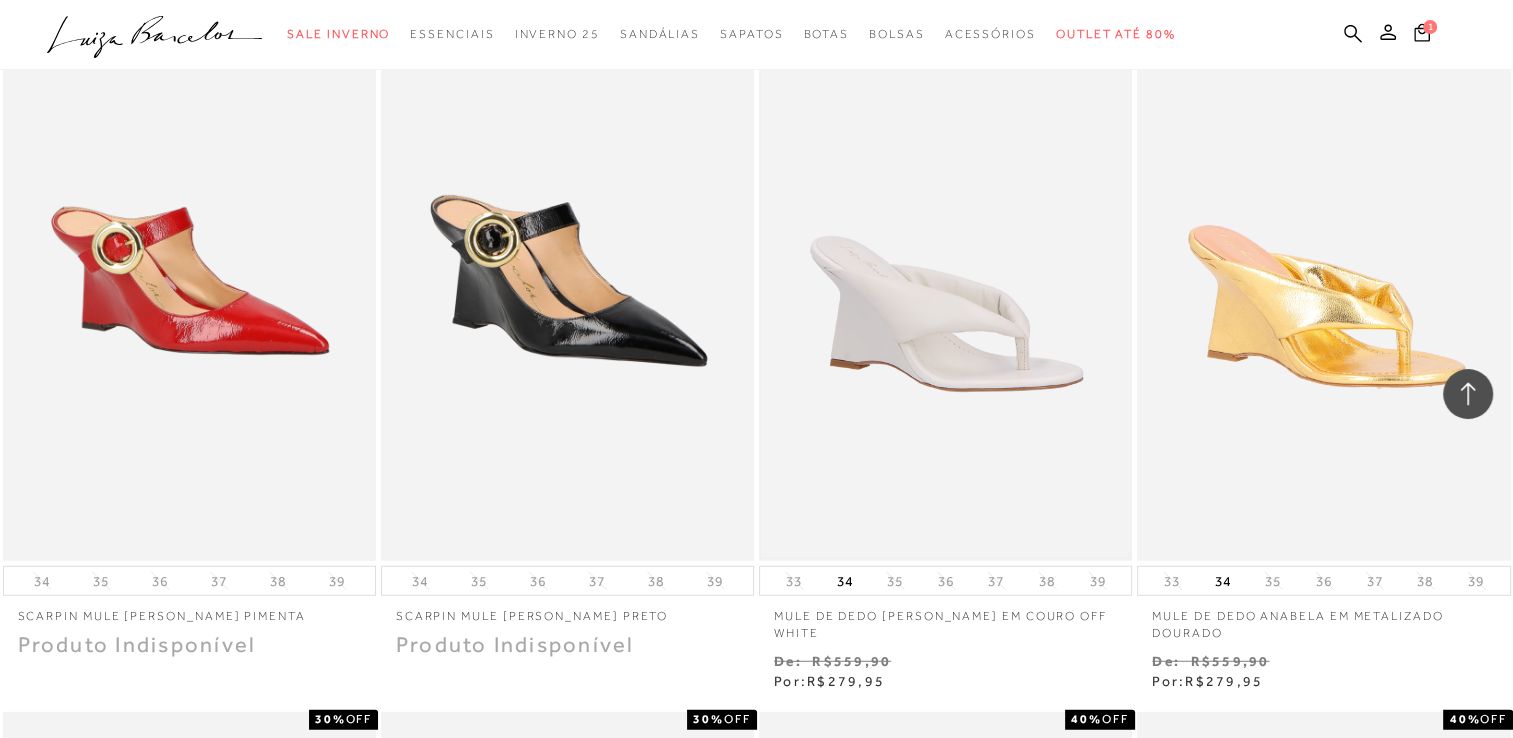 click at bounding box center (945, 281) 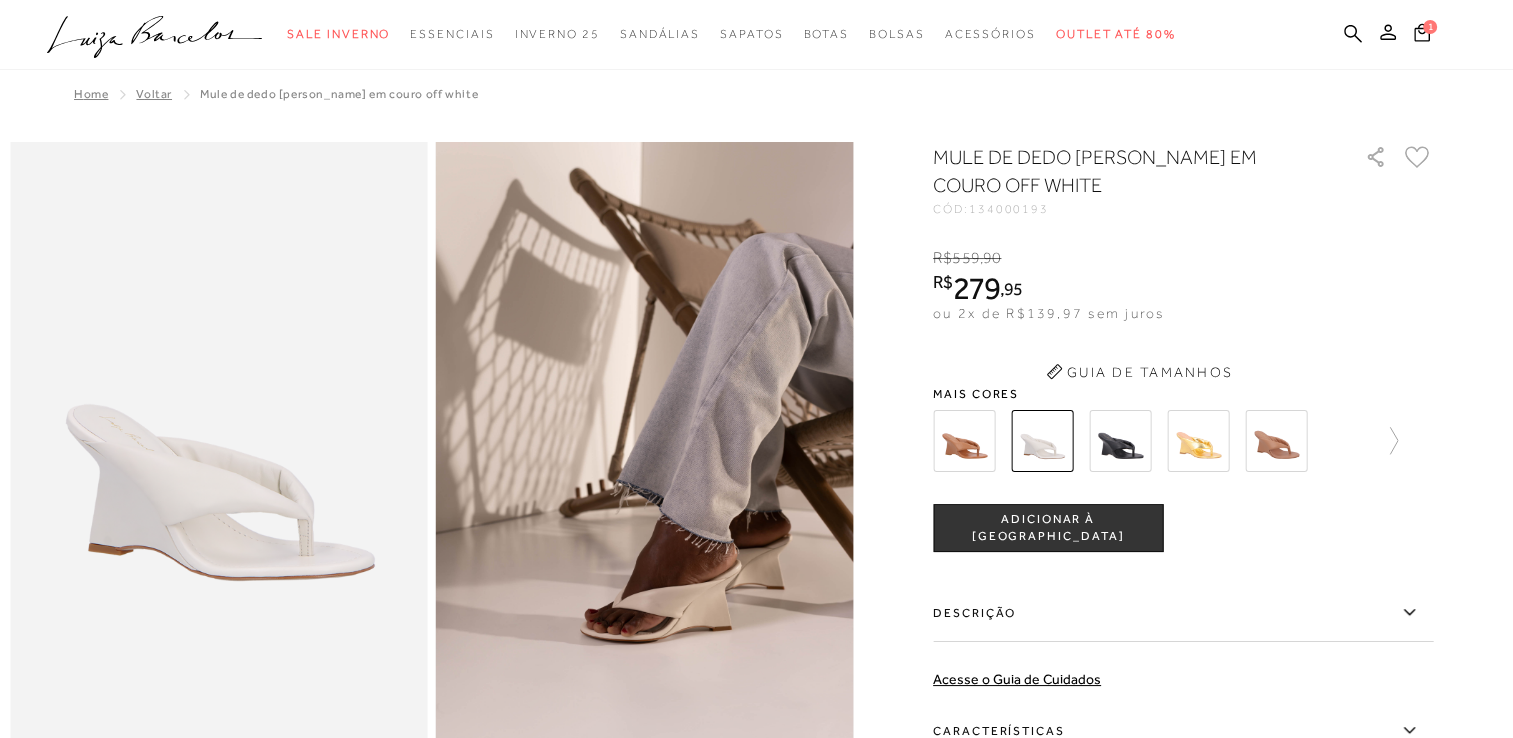 scroll, scrollTop: 0, scrollLeft: 0, axis: both 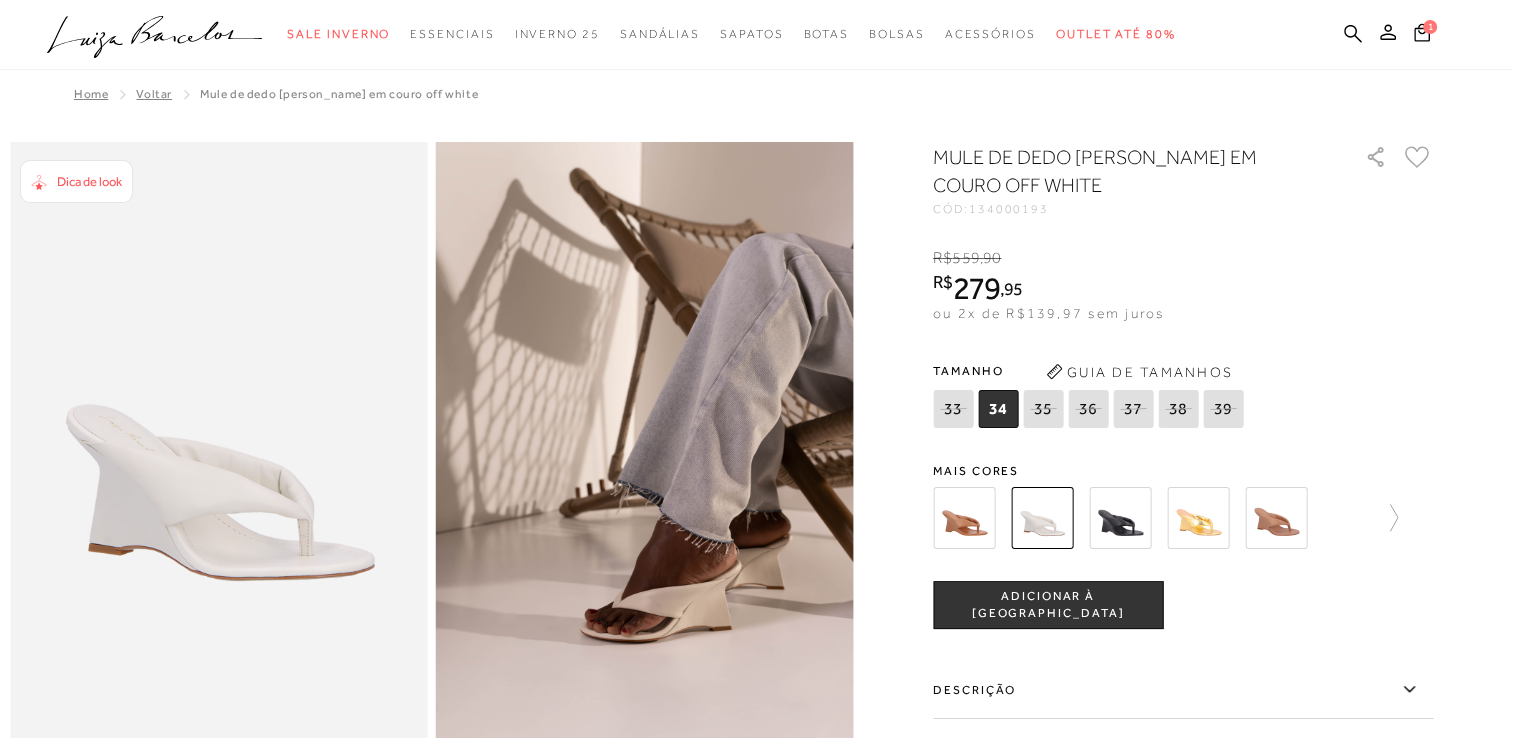click on "134000193" at bounding box center [1009, 209] 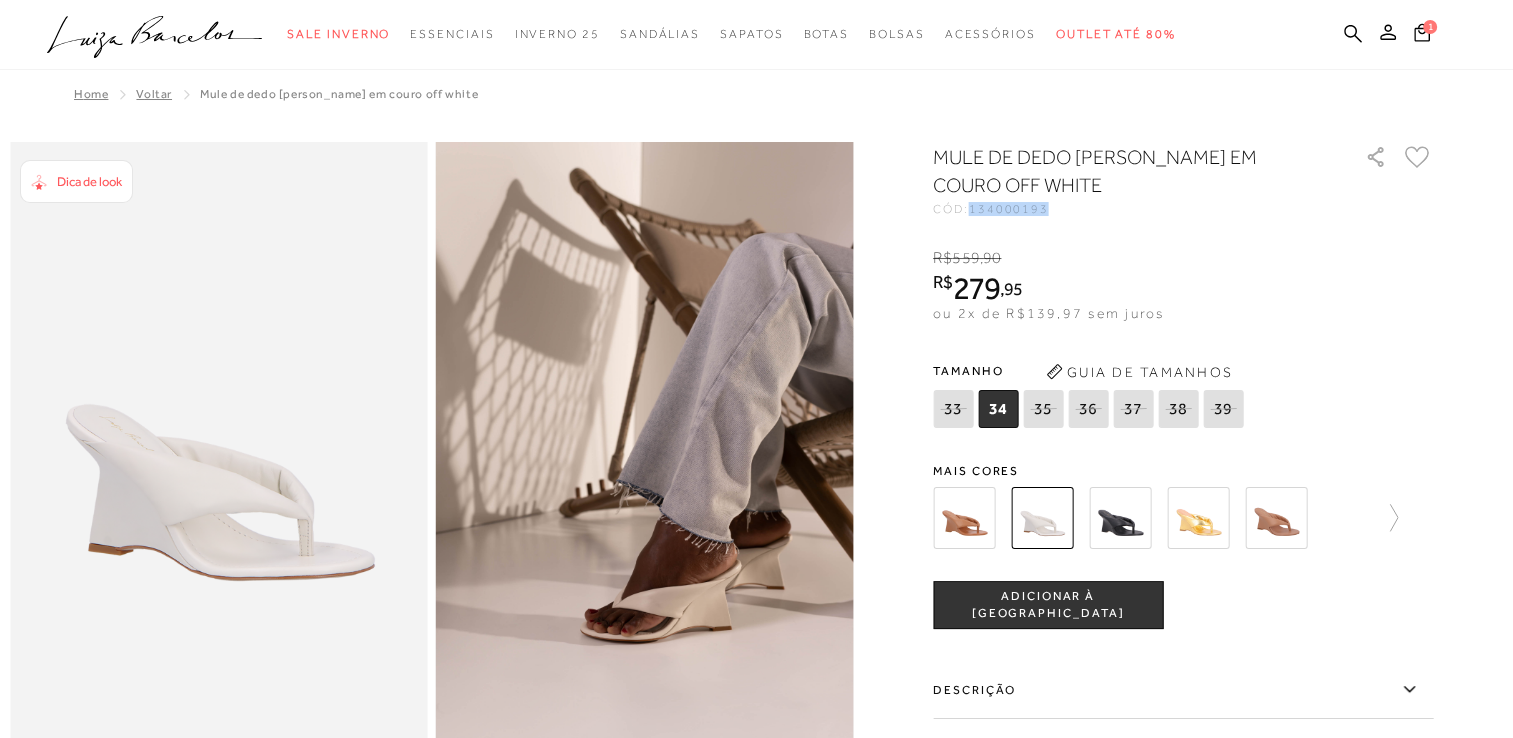click on "134000193" at bounding box center (1009, 209) 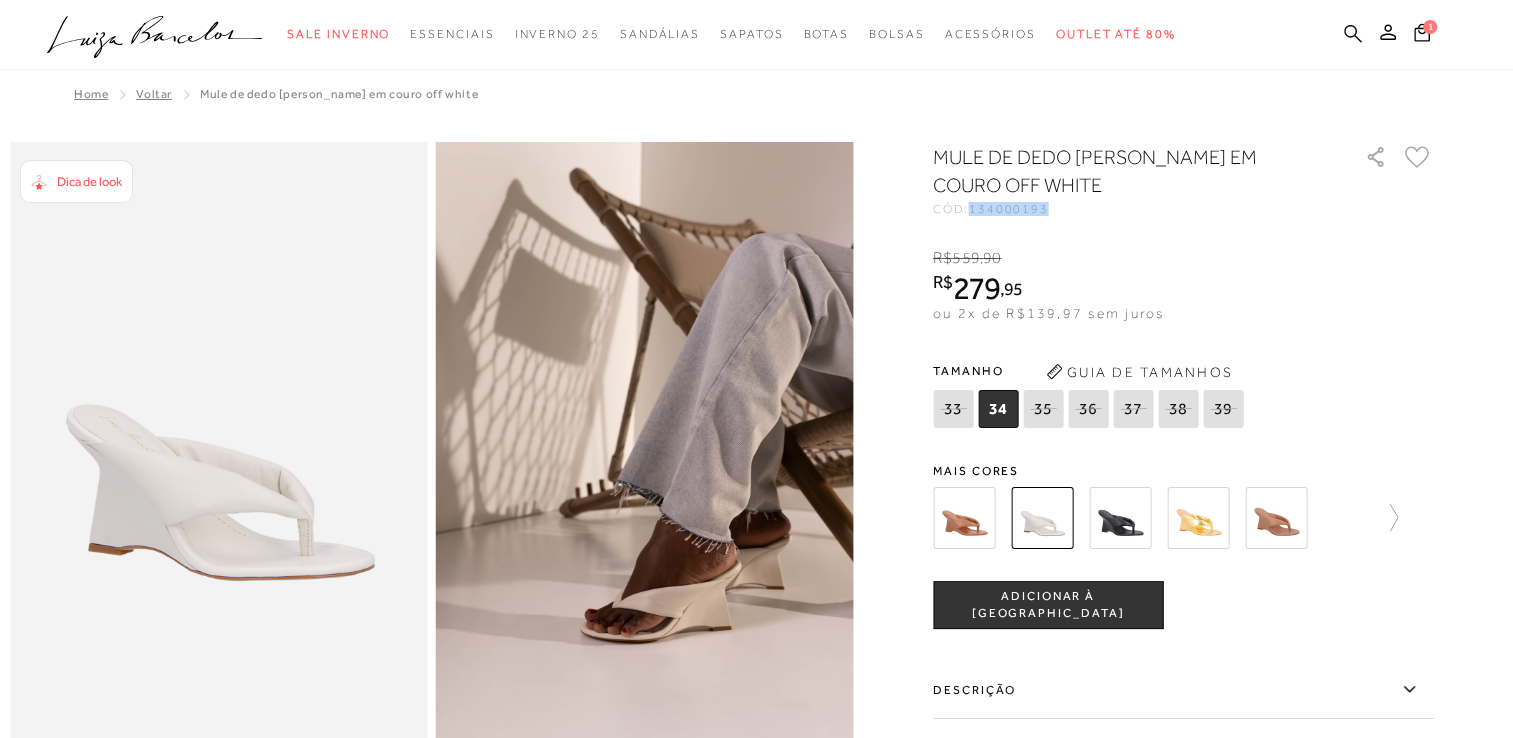click 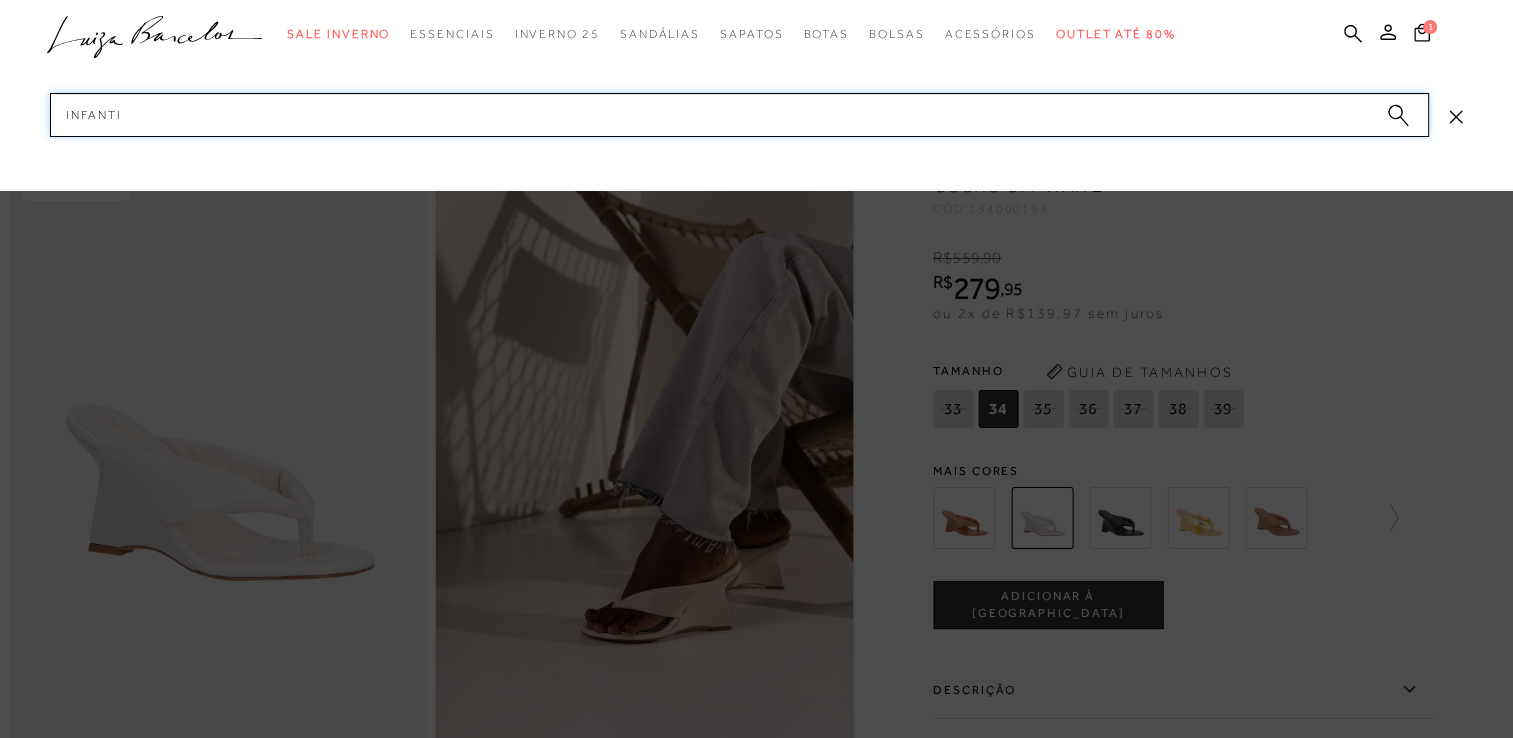 type on "infantil" 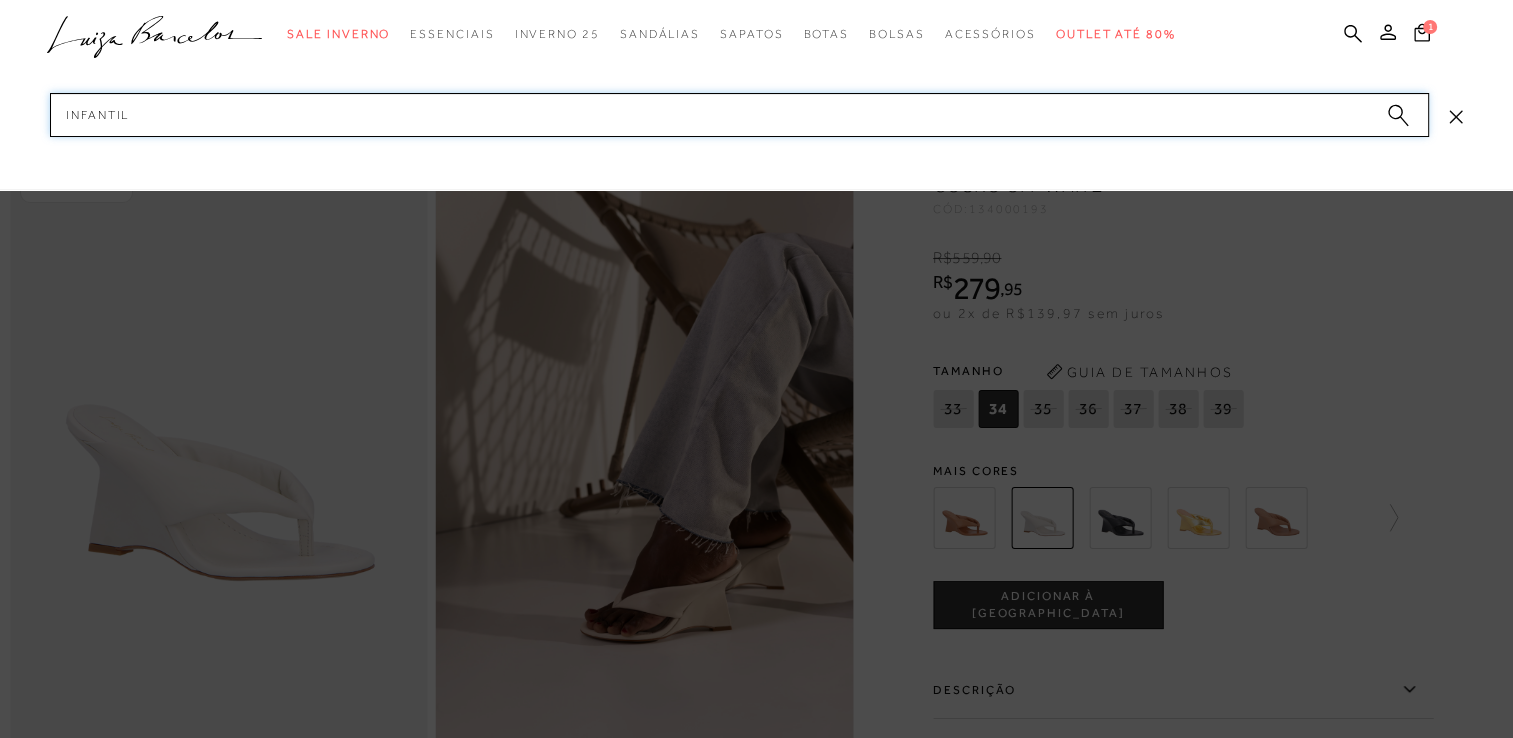 type 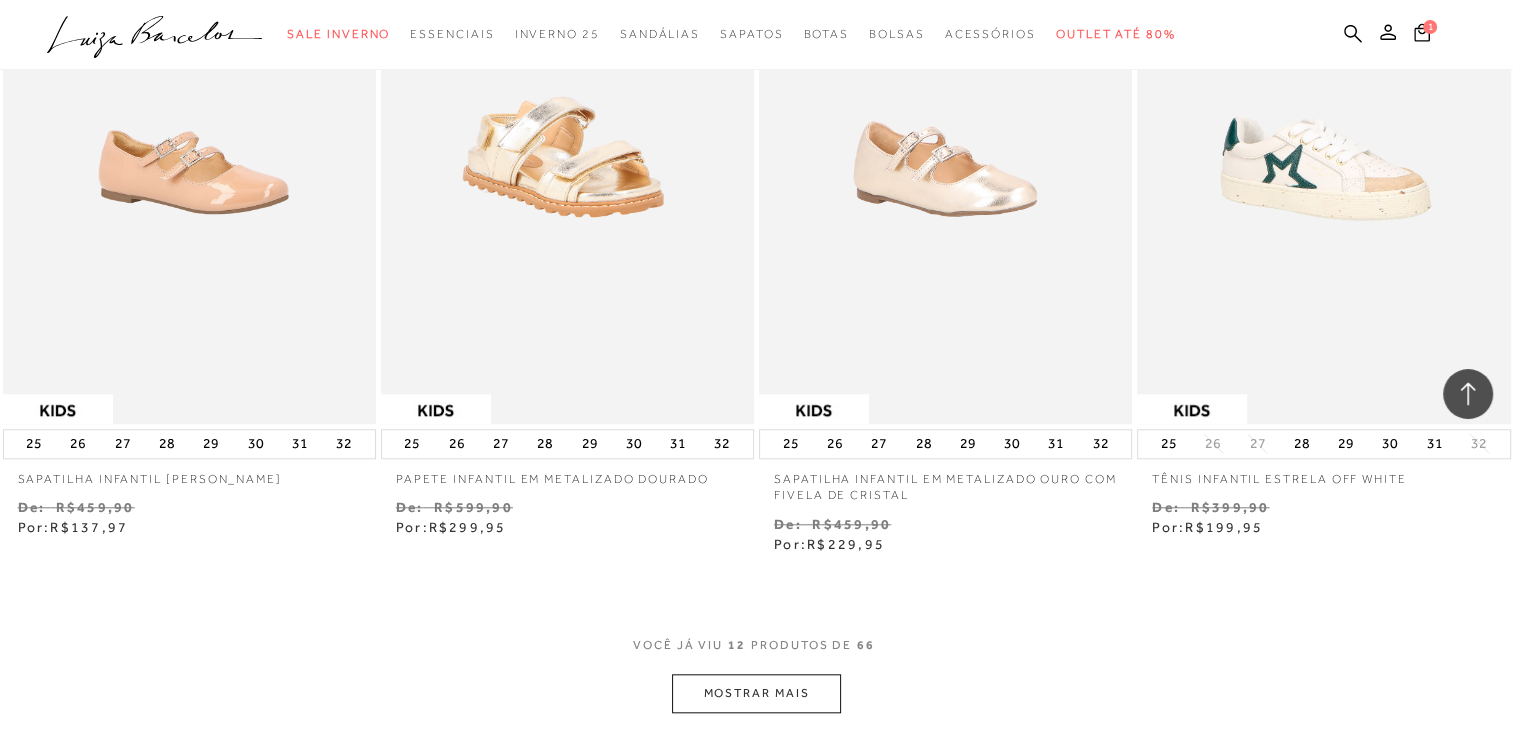 scroll, scrollTop: 1900, scrollLeft: 0, axis: vertical 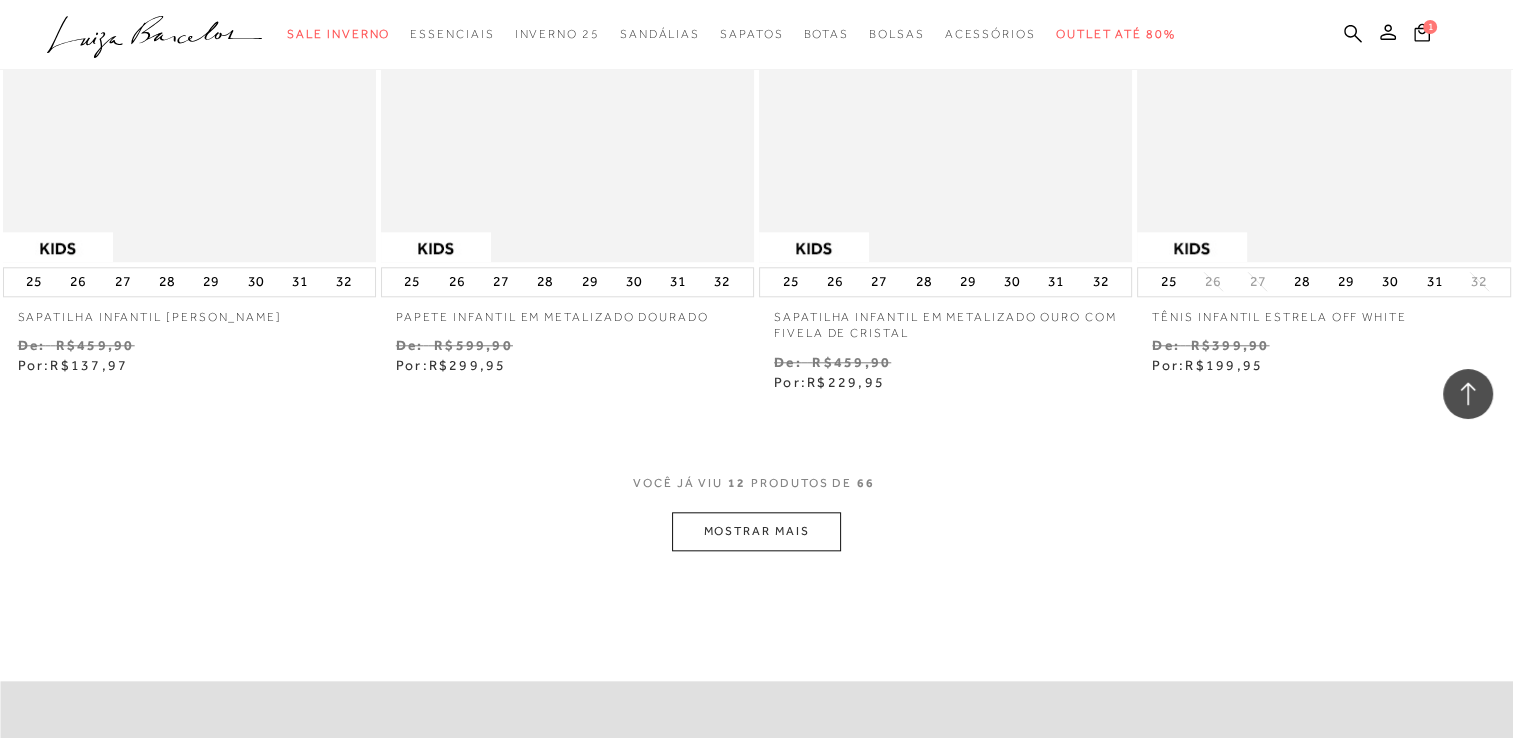 click on "MOSTRAR MAIS" at bounding box center (756, 531) 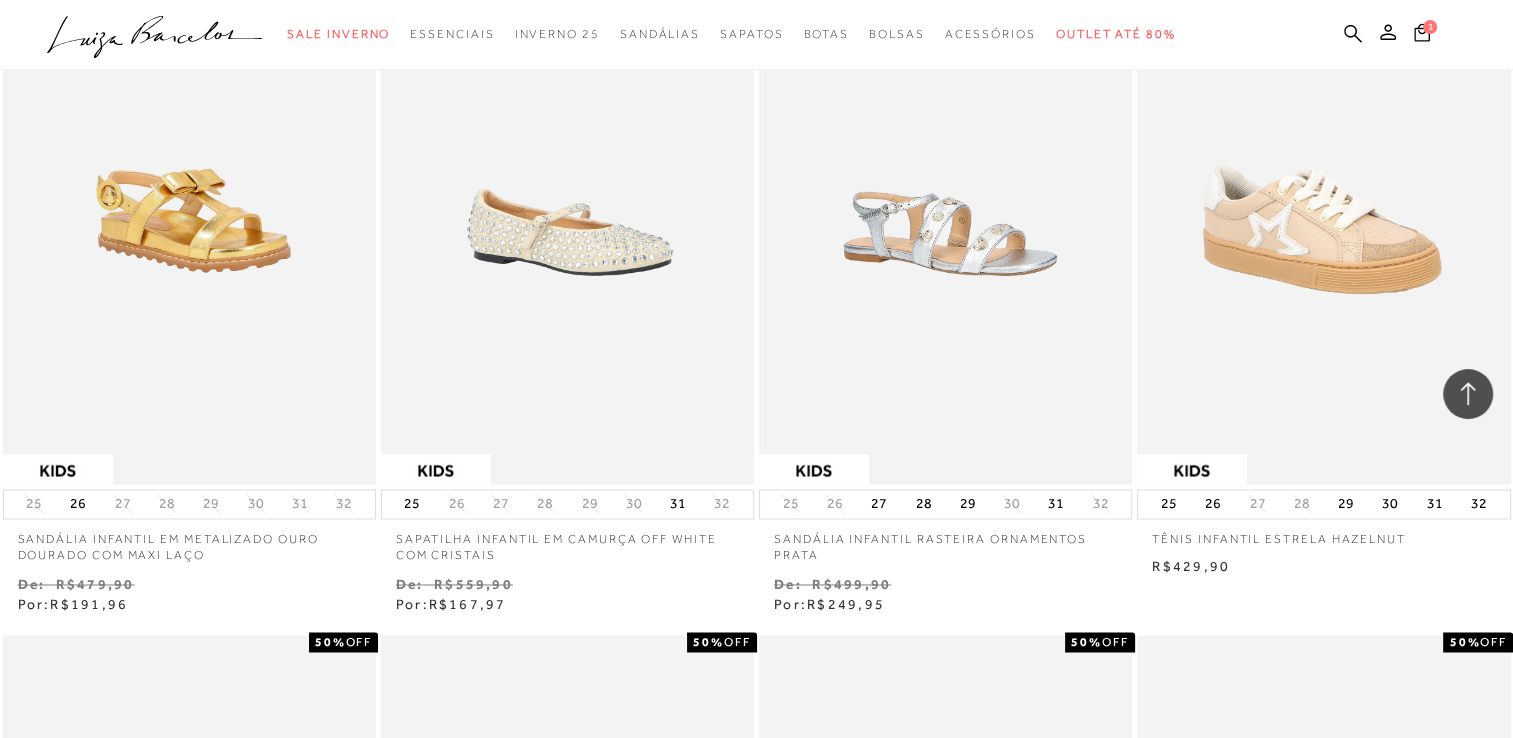 click at bounding box center (945, 204) 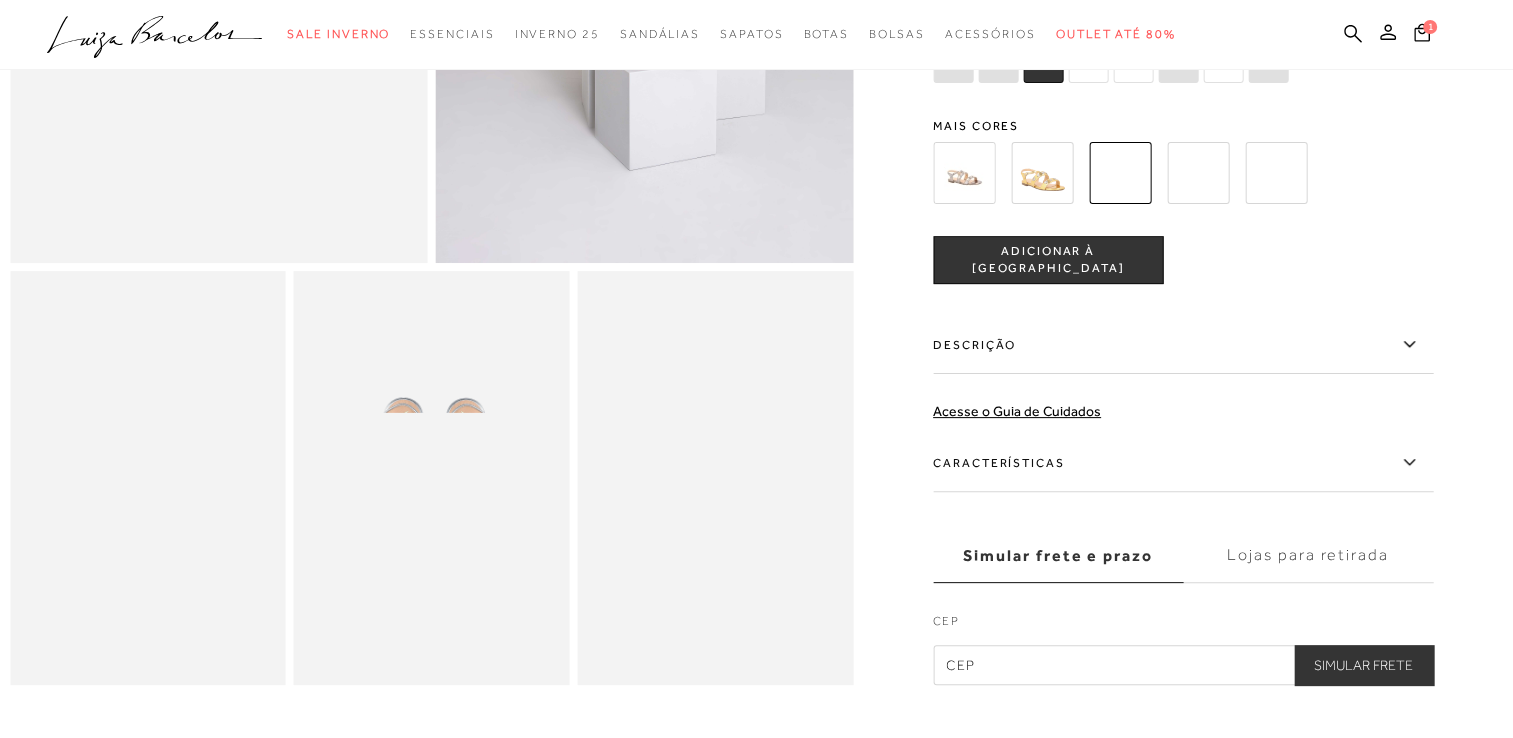 scroll, scrollTop: 600, scrollLeft: 0, axis: vertical 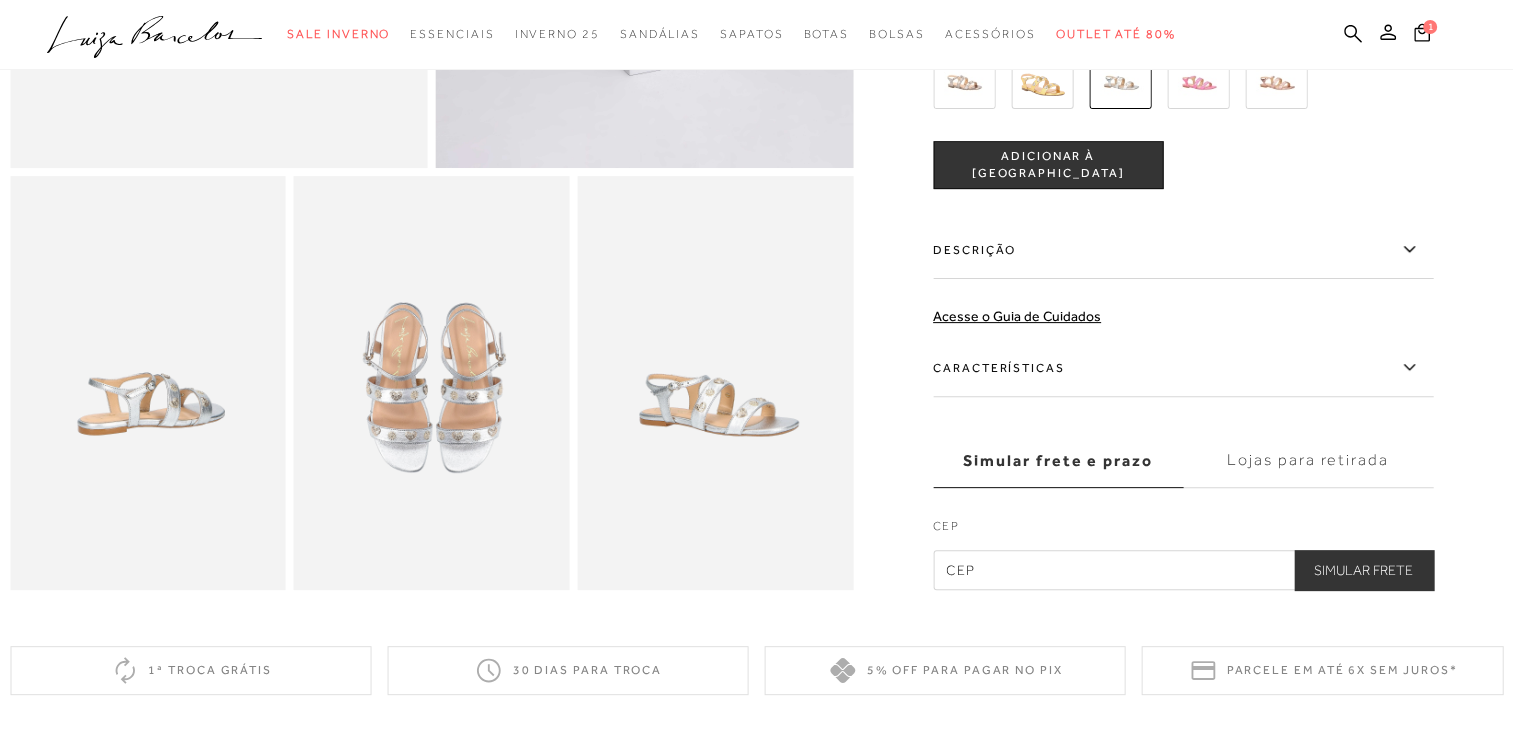click on "Características" at bounding box center (1183, 368) 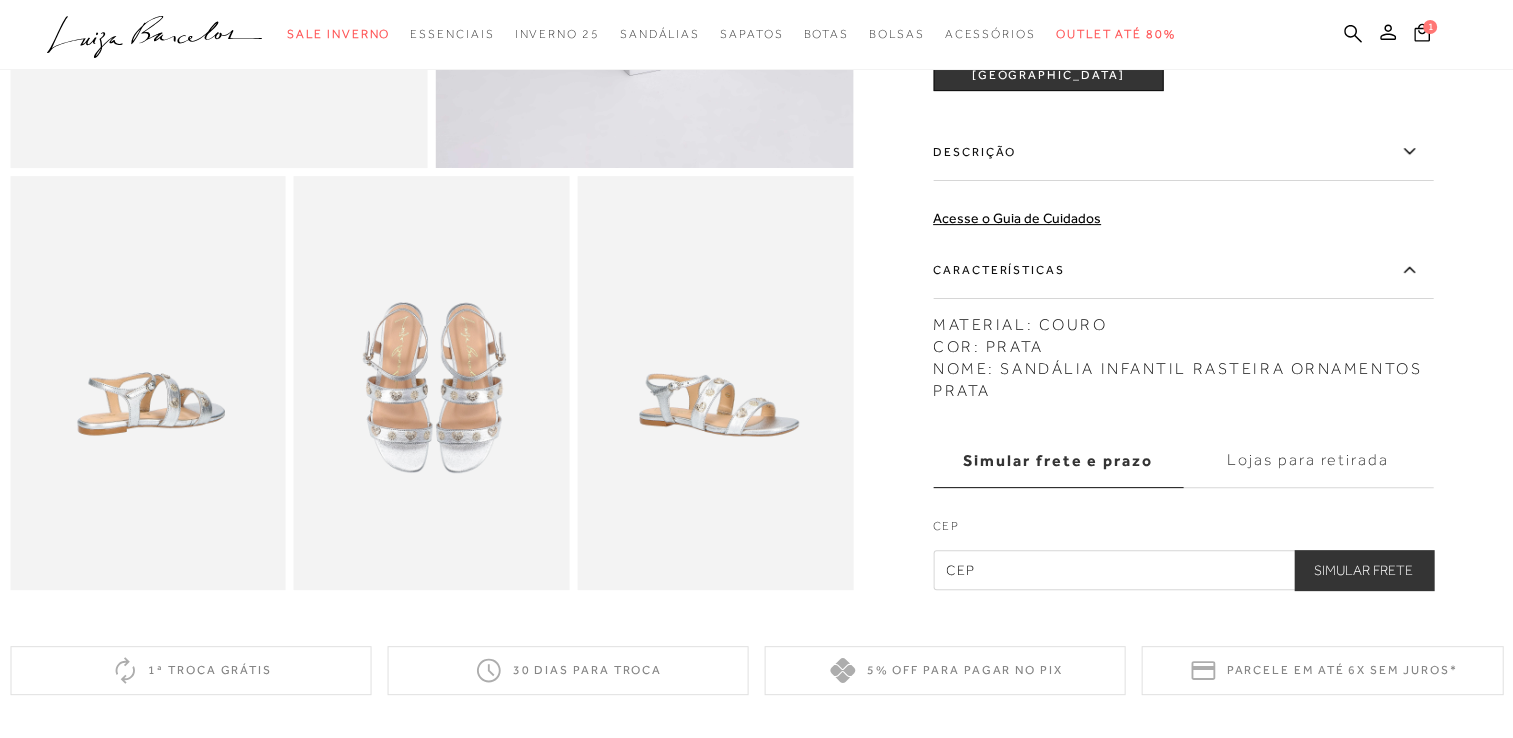 click on "Descrição" at bounding box center [1183, 152] 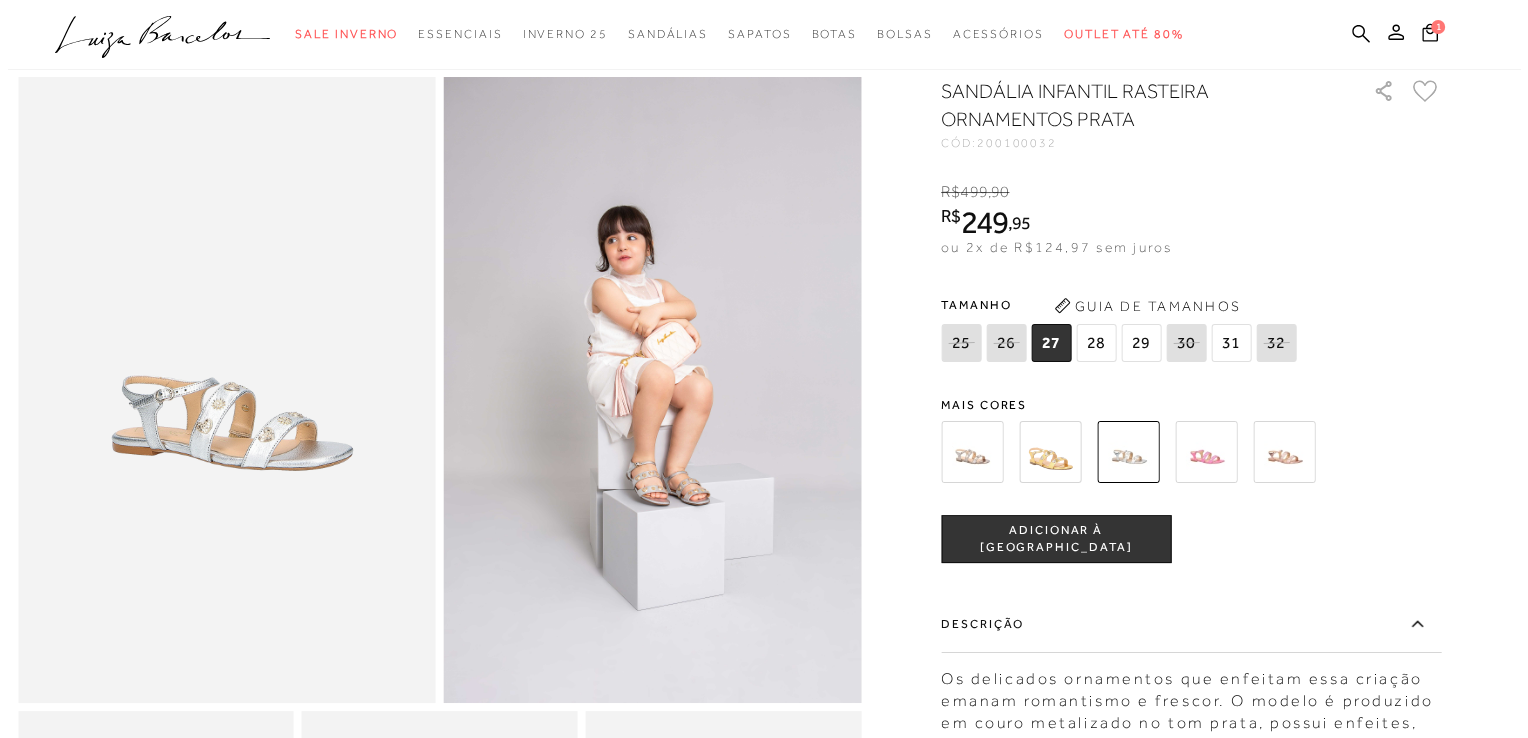 scroll, scrollTop: 100, scrollLeft: 0, axis: vertical 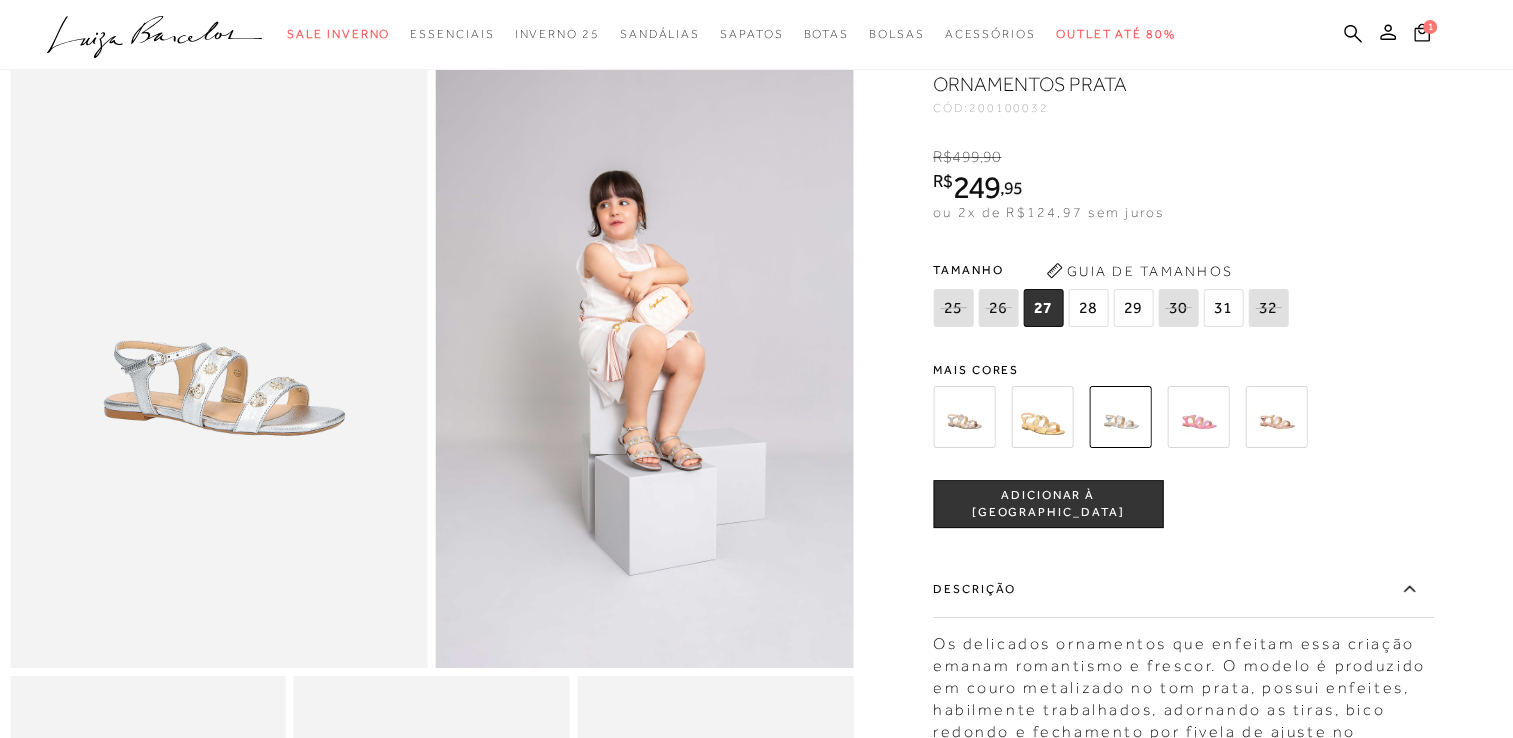 click on "Guia de Tamanhos" at bounding box center [1139, 271] 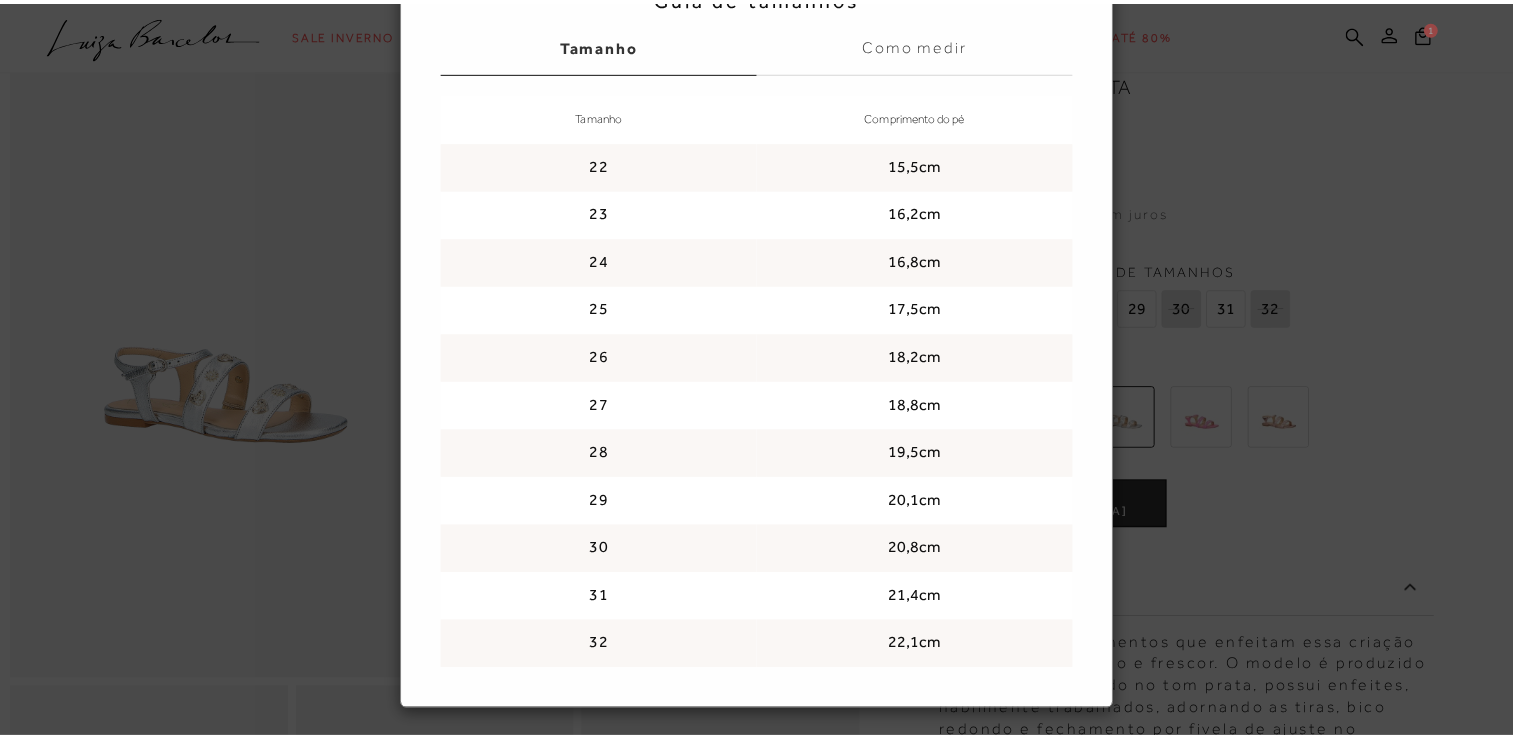 scroll, scrollTop: 192, scrollLeft: 0, axis: vertical 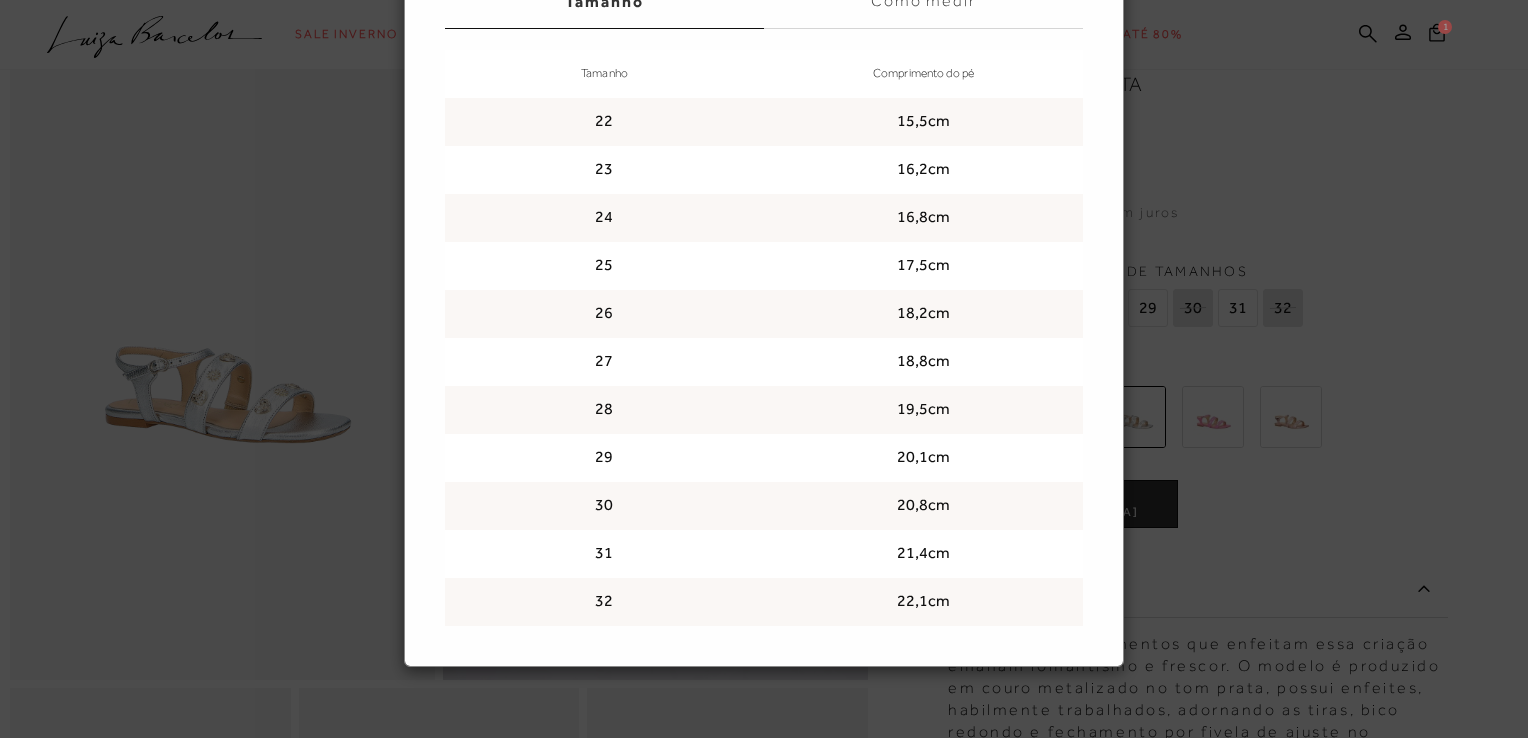 click on "Guia de tamanhos
Guia de tamanhos
[GEOGRAPHIC_DATA]
Como medir
Tamanho
Comprimento do pé
22
15,5cm
23
16,2cm
24
16,8cm
25
17,5cm
26 18,2cm 27" at bounding box center [764, 369] 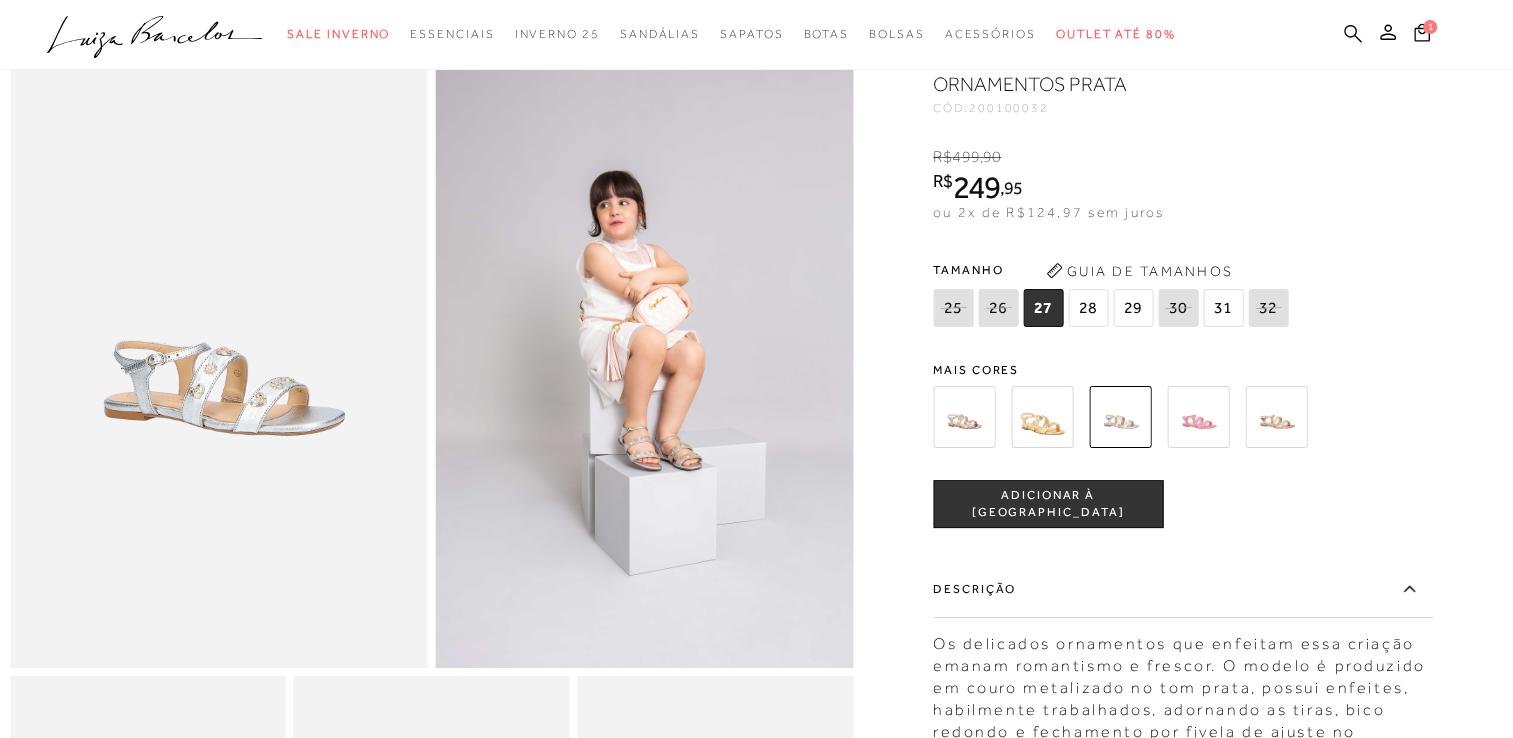 click 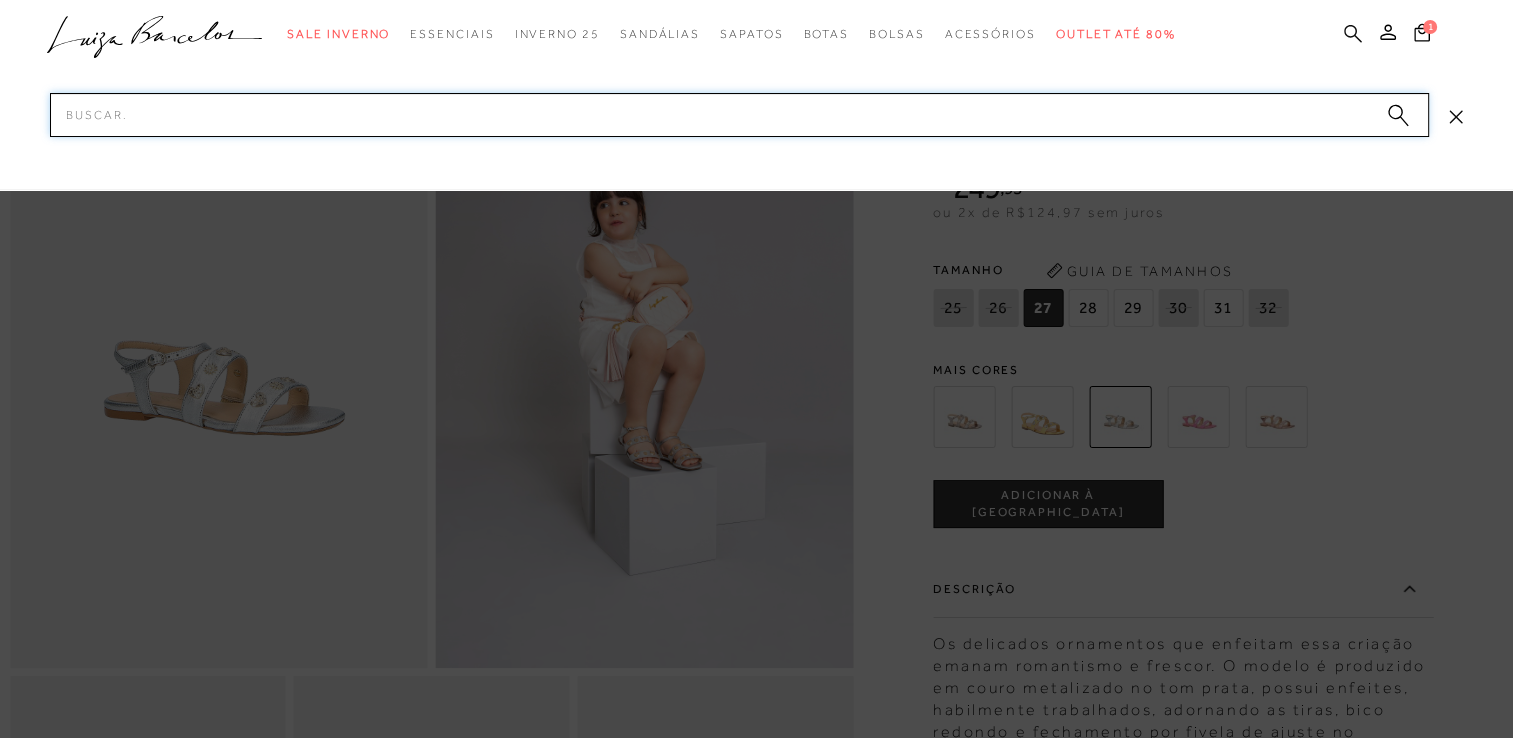 paste on "20010004-1 INFANTIL" 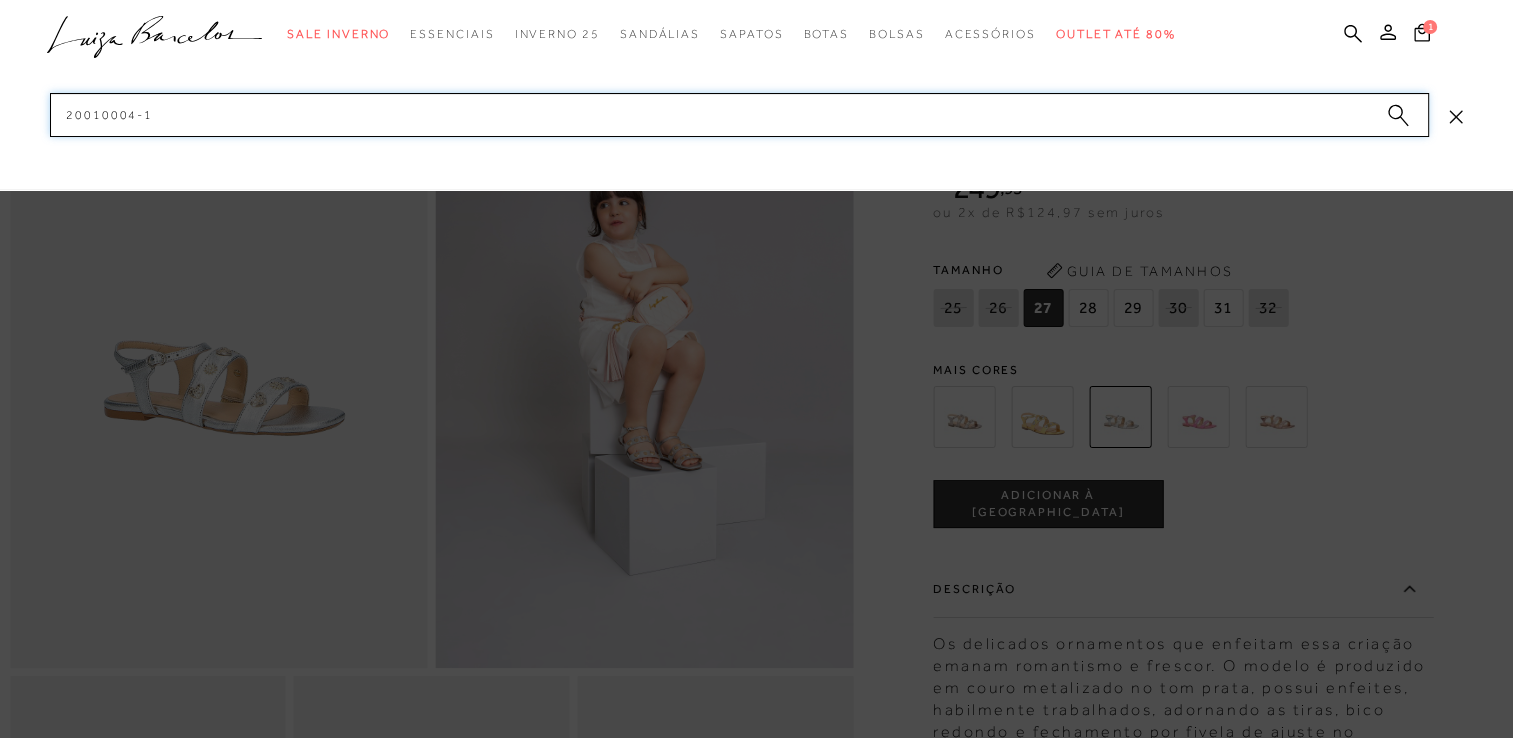 click on "20010004-1" at bounding box center (739, 115) 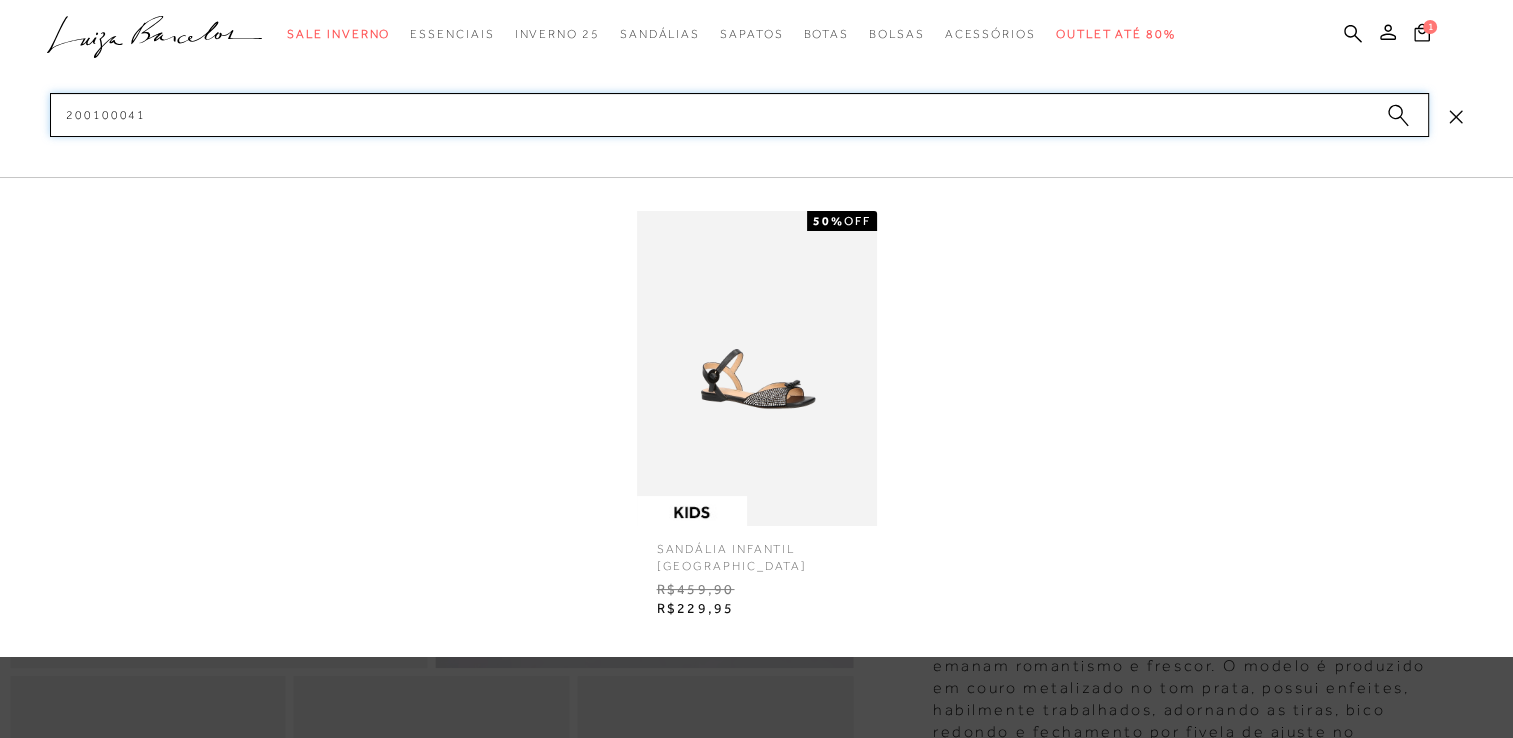 type on "200100041" 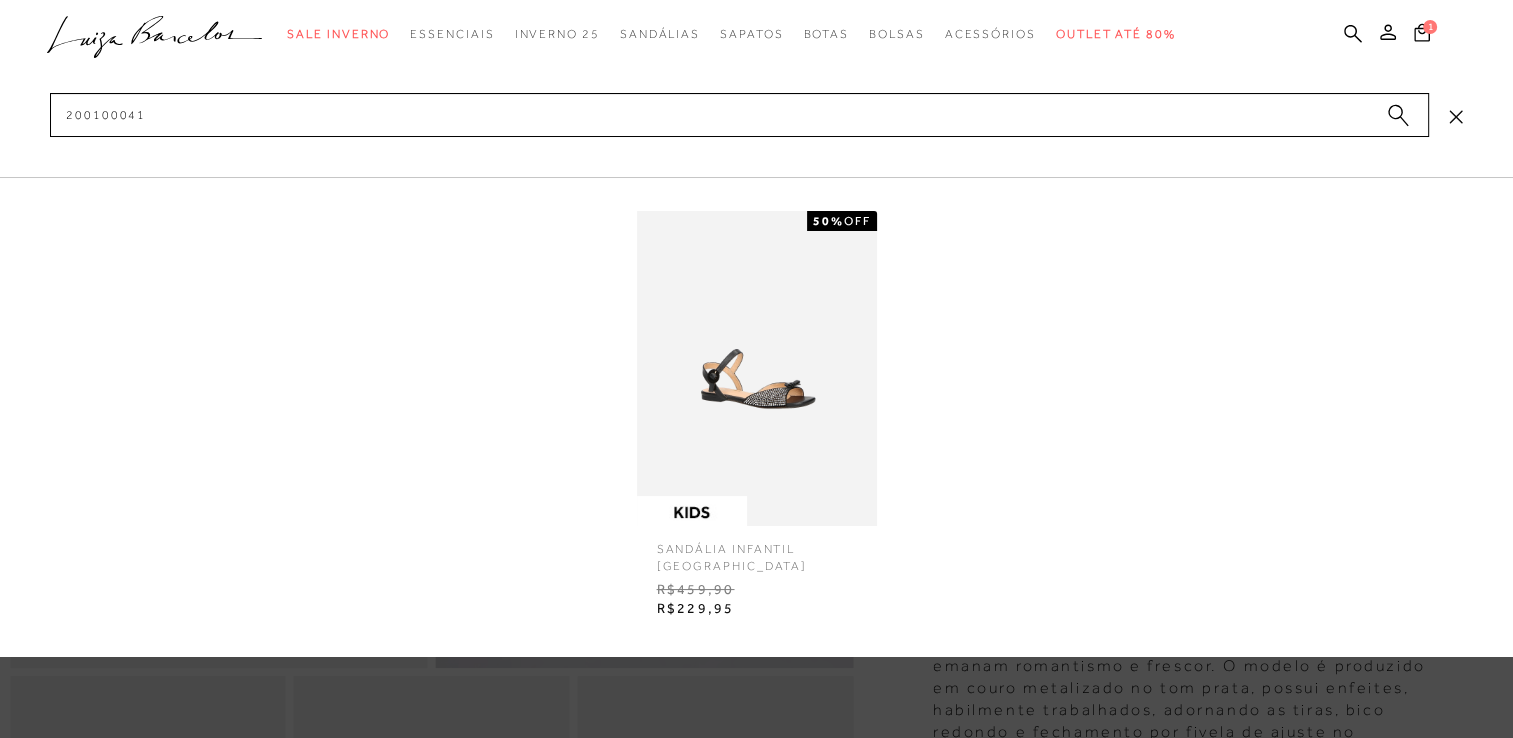 click at bounding box center (757, 368) 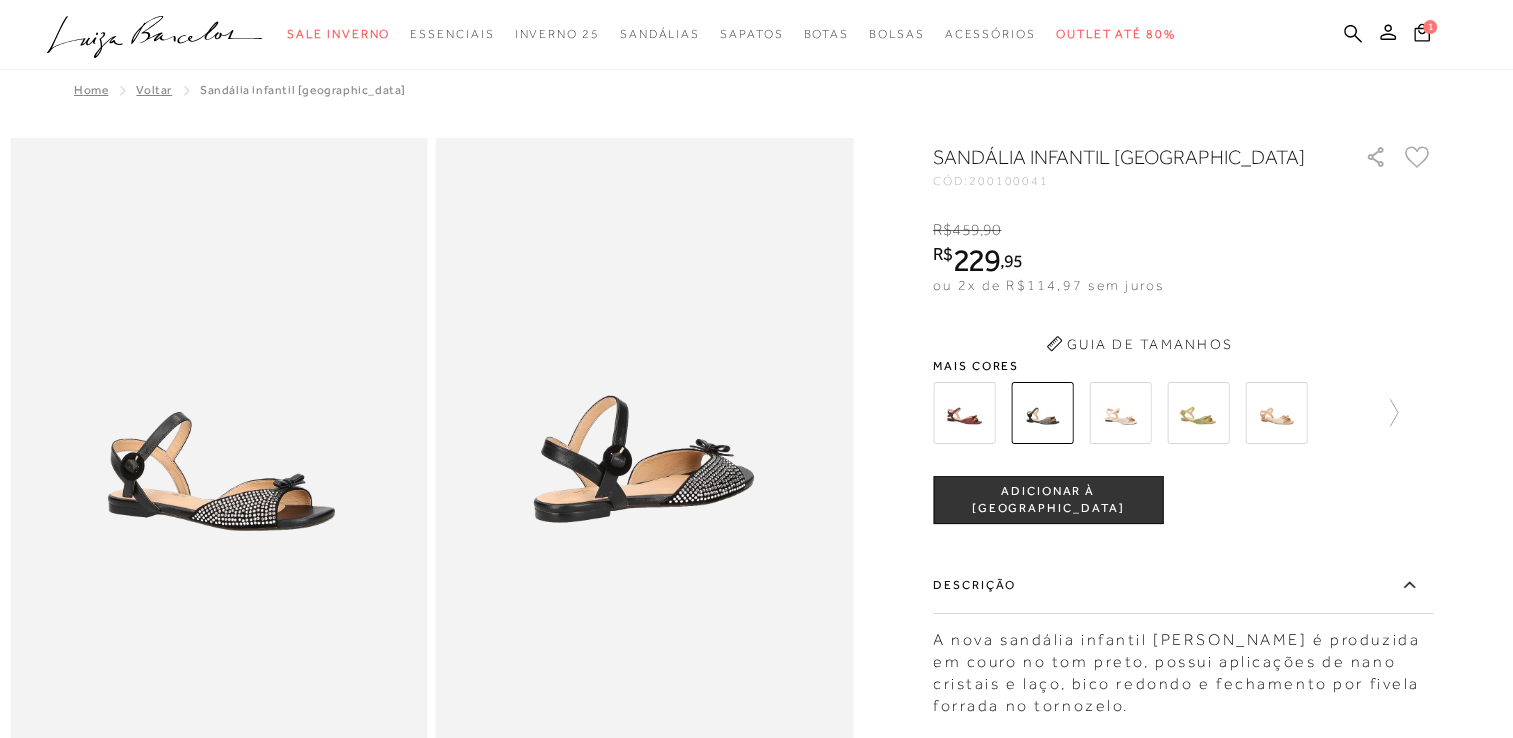 scroll, scrollTop: 0, scrollLeft: 0, axis: both 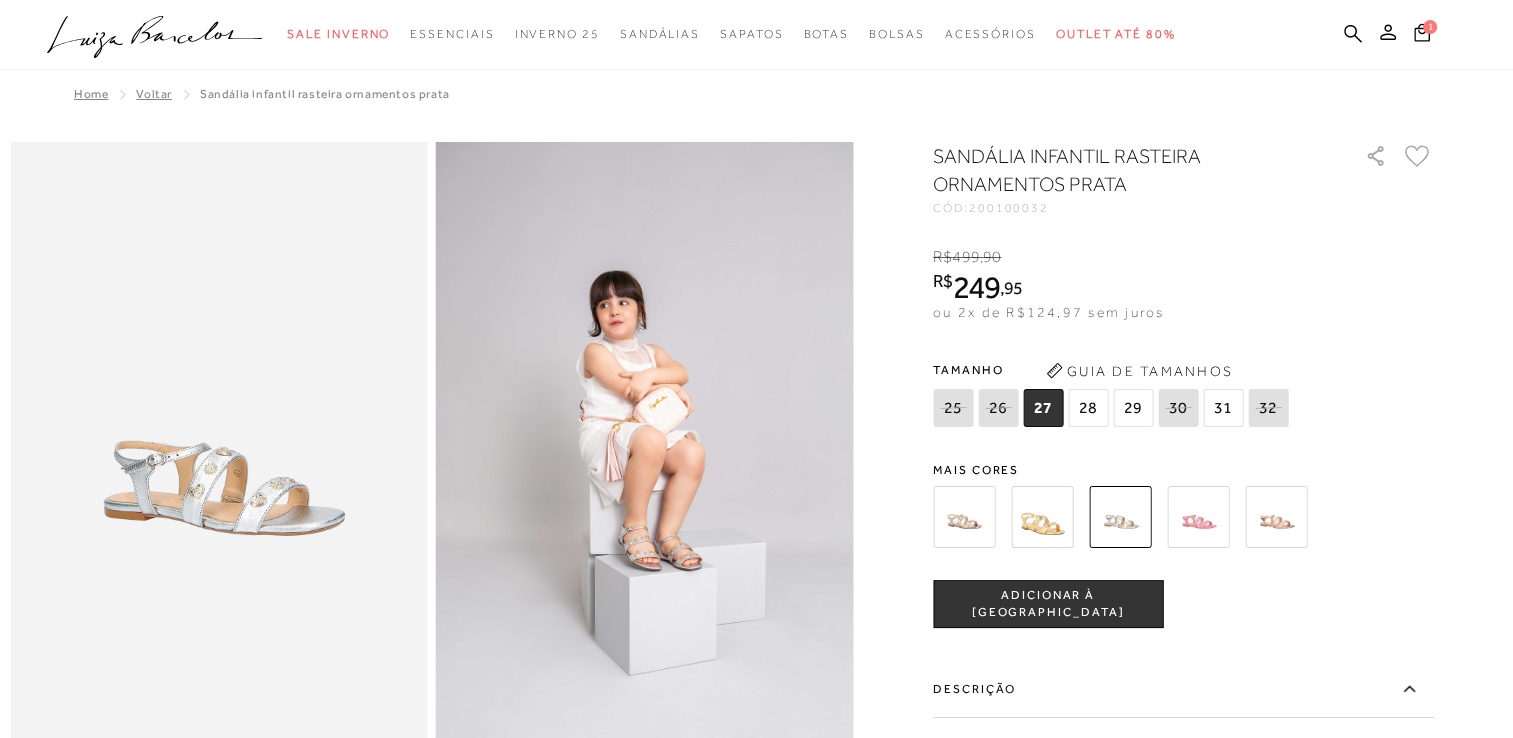drag, startPoint x: 977, startPoint y: 204, endPoint x: 1073, endPoint y: 206, distance: 96.02083 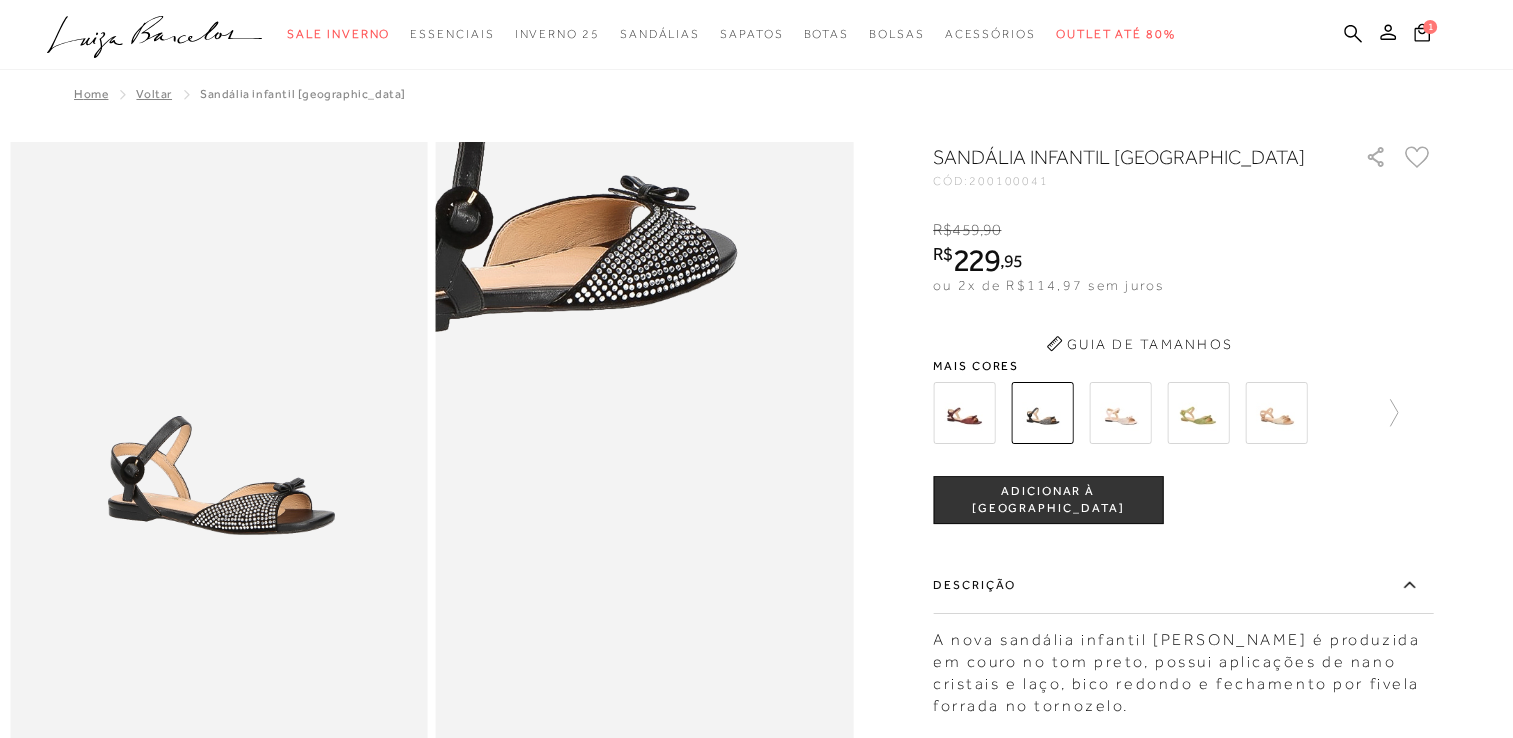 scroll, scrollTop: 0, scrollLeft: 0, axis: both 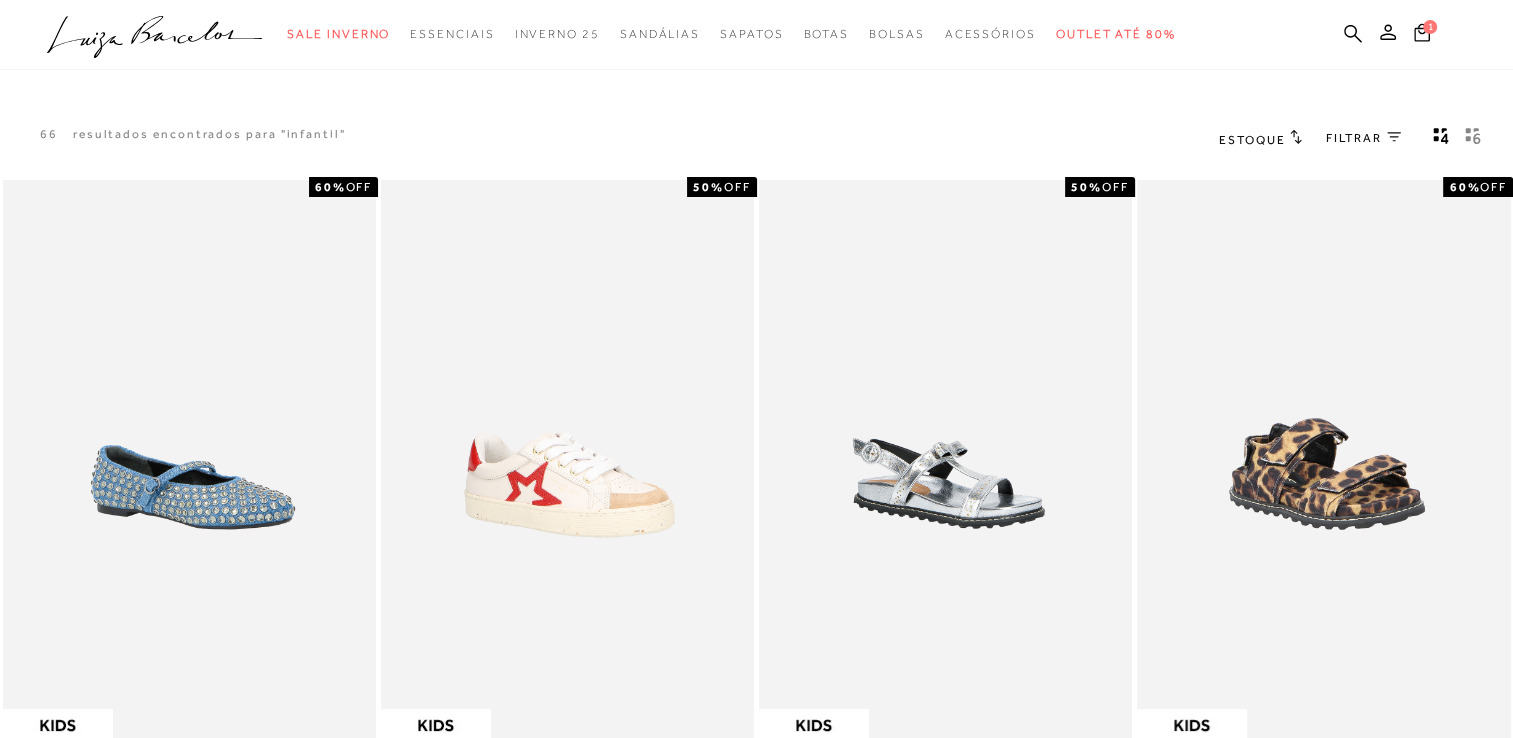 type 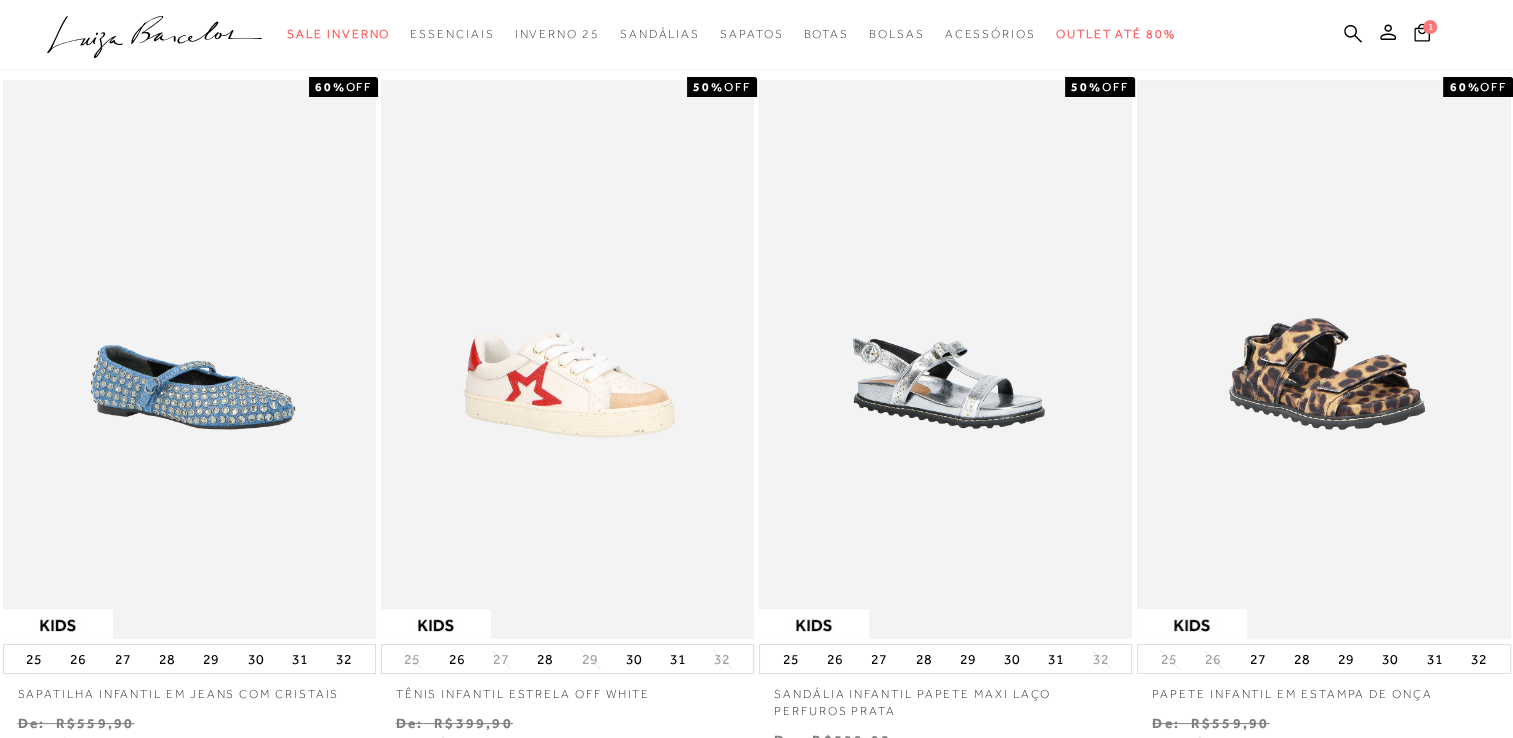 click at bounding box center (1323, 360) 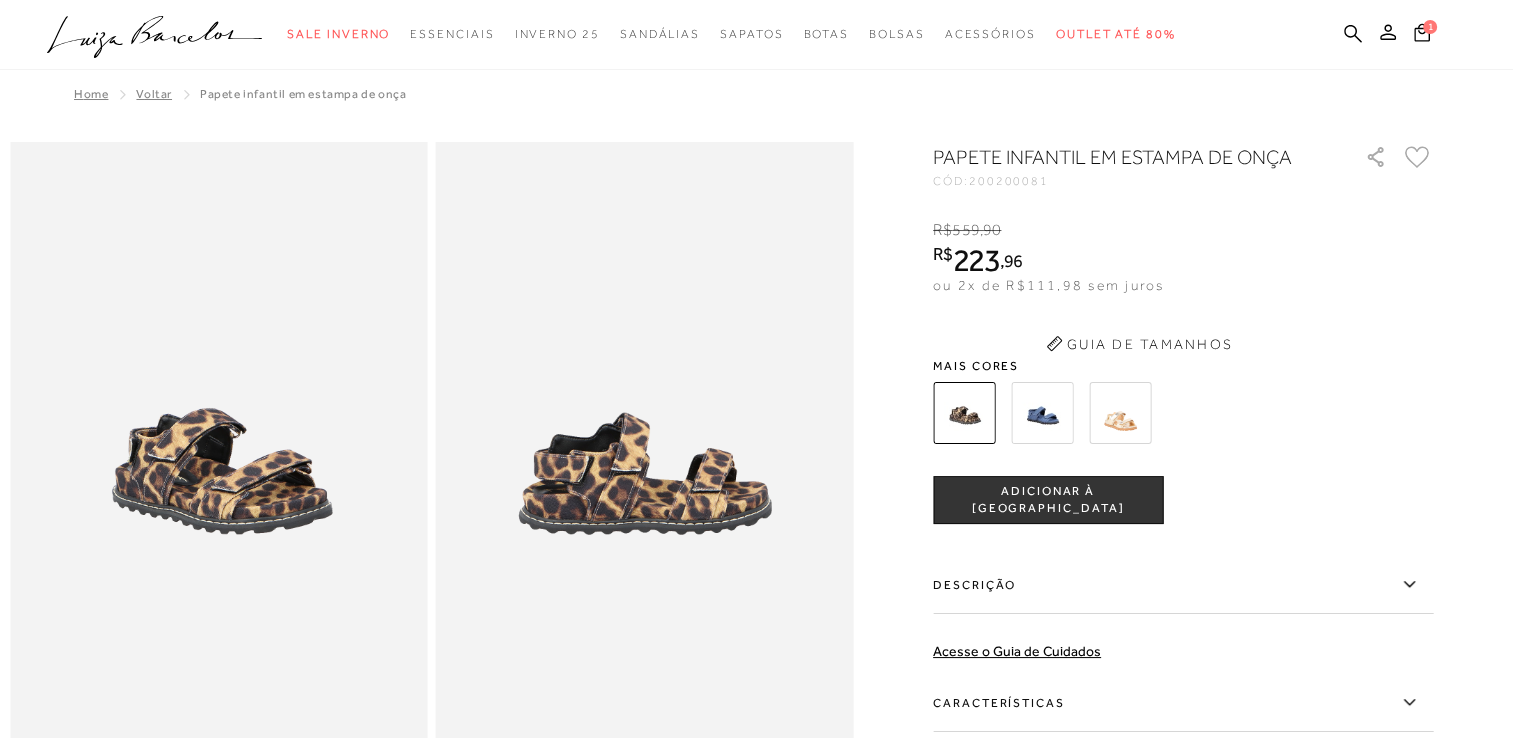 scroll, scrollTop: 0, scrollLeft: 0, axis: both 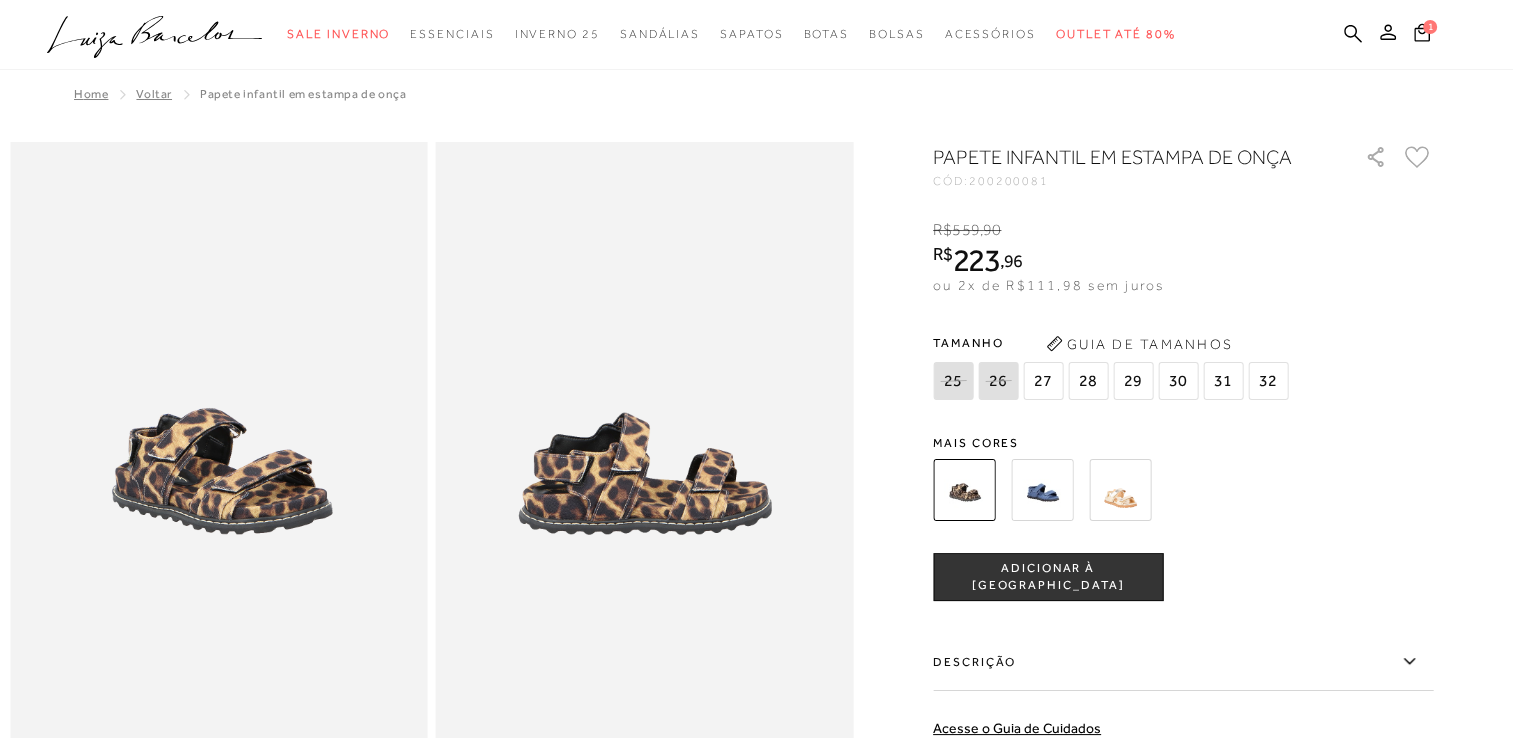 click on "200200081" at bounding box center (1009, 181) 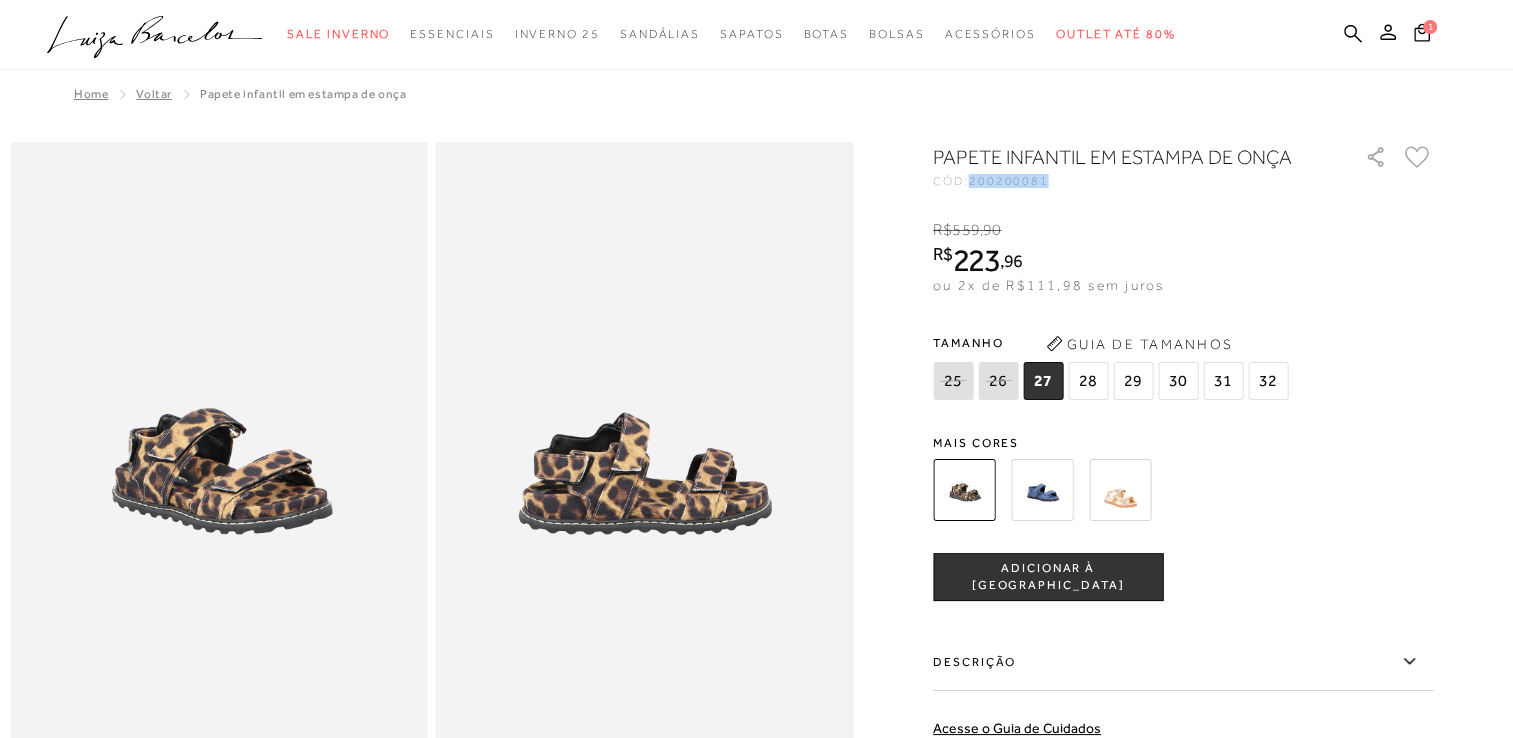 drag, startPoint x: 1004, startPoint y: 184, endPoint x: 1020, endPoint y: 185, distance: 16.03122 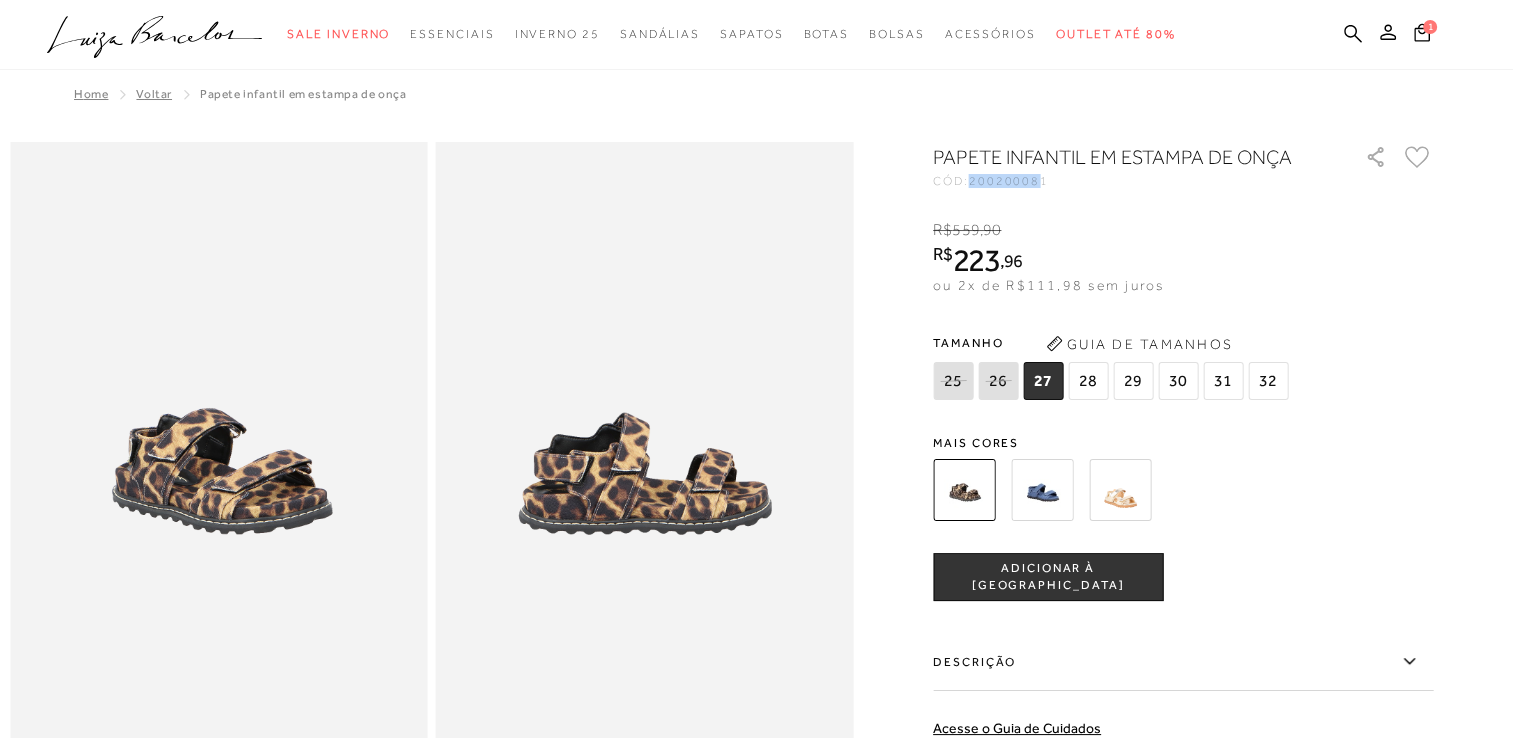 drag, startPoint x: 1045, startPoint y: 182, endPoint x: 984, endPoint y: 176, distance: 61.294373 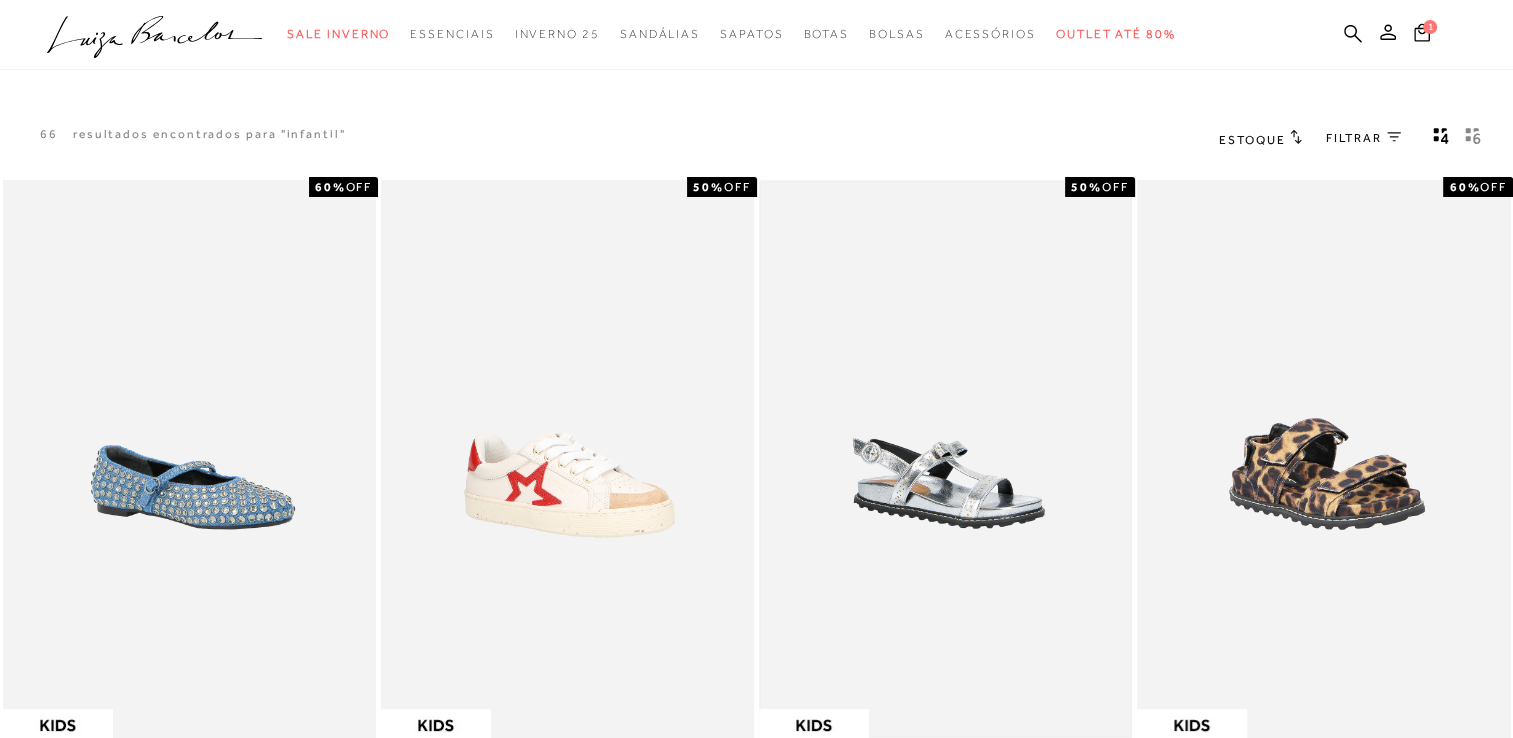 click at bounding box center [945, 460] 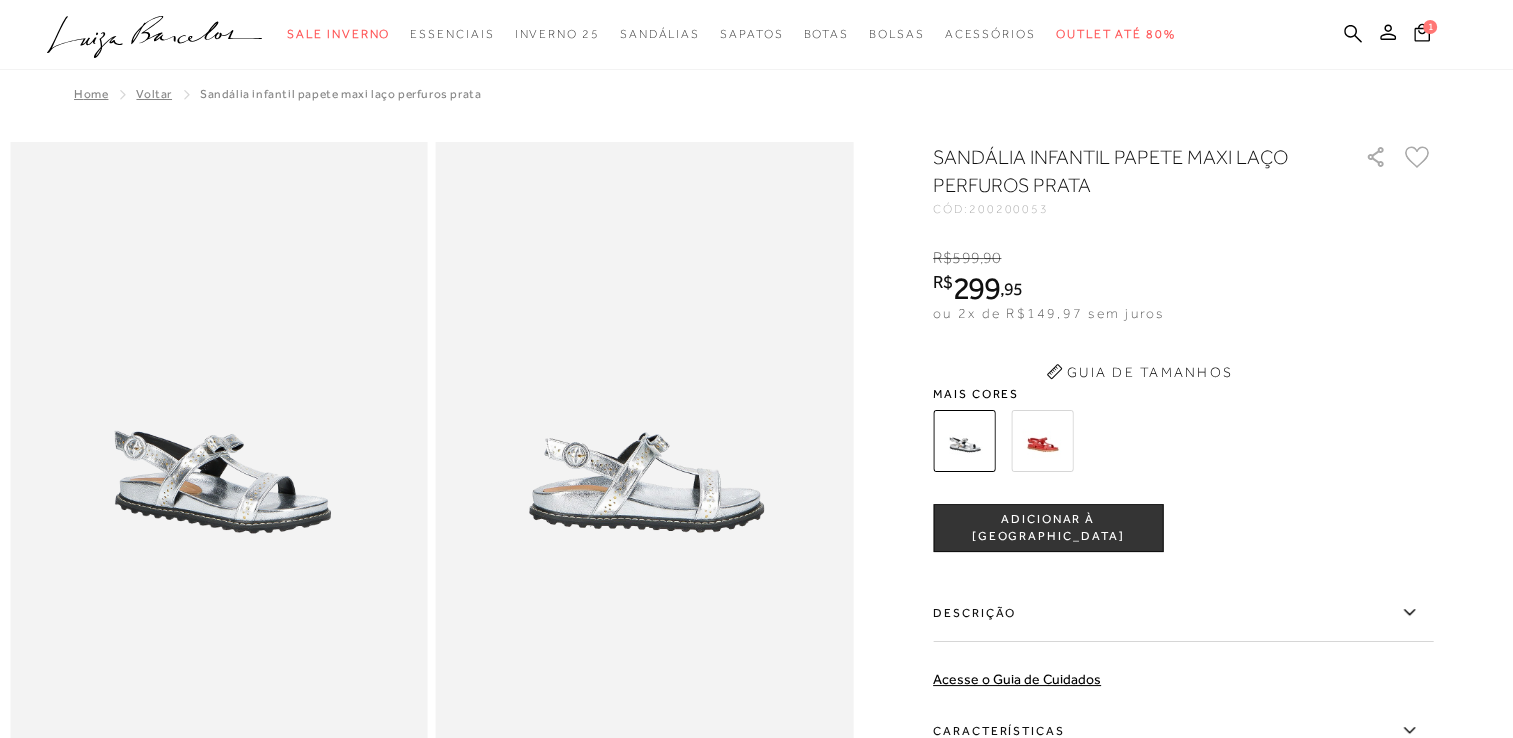 scroll, scrollTop: 0, scrollLeft: 0, axis: both 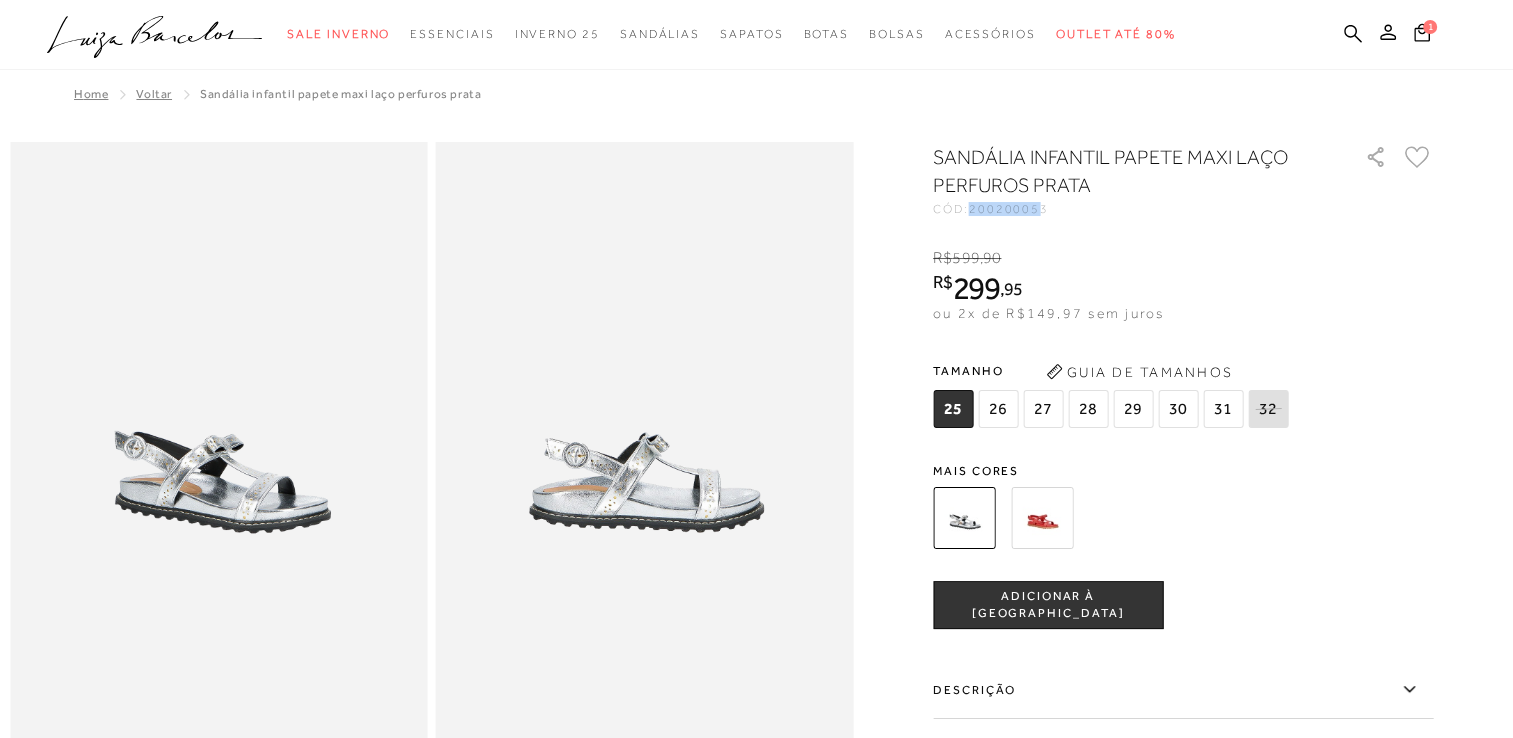 drag, startPoint x: 1046, startPoint y: 208, endPoint x: 983, endPoint y: 208, distance: 63 